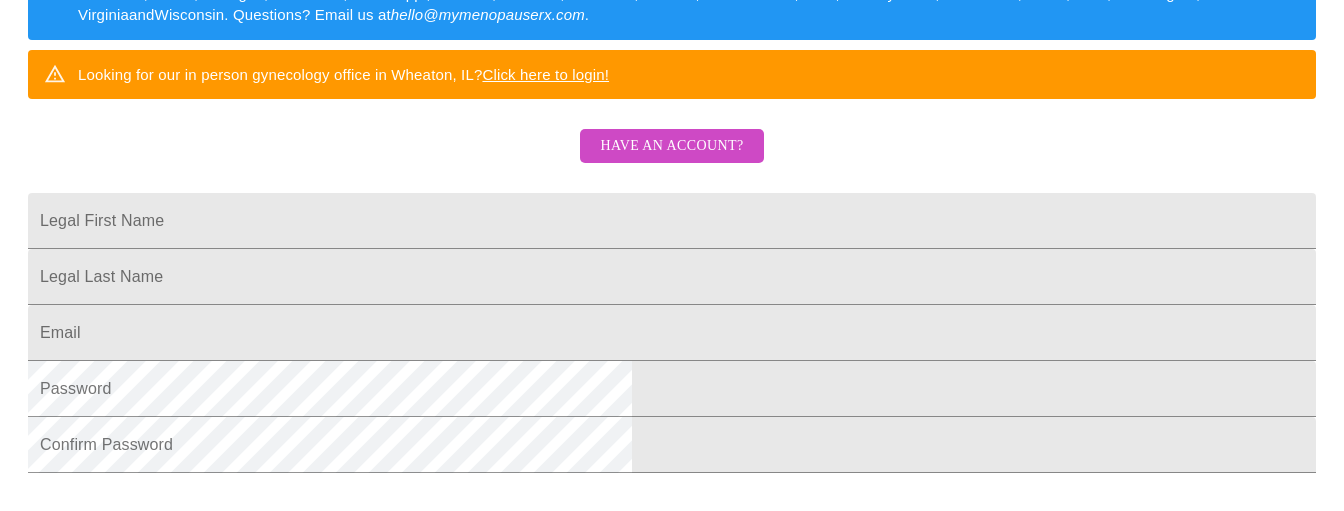 scroll, scrollTop: 350, scrollLeft: 0, axis: vertical 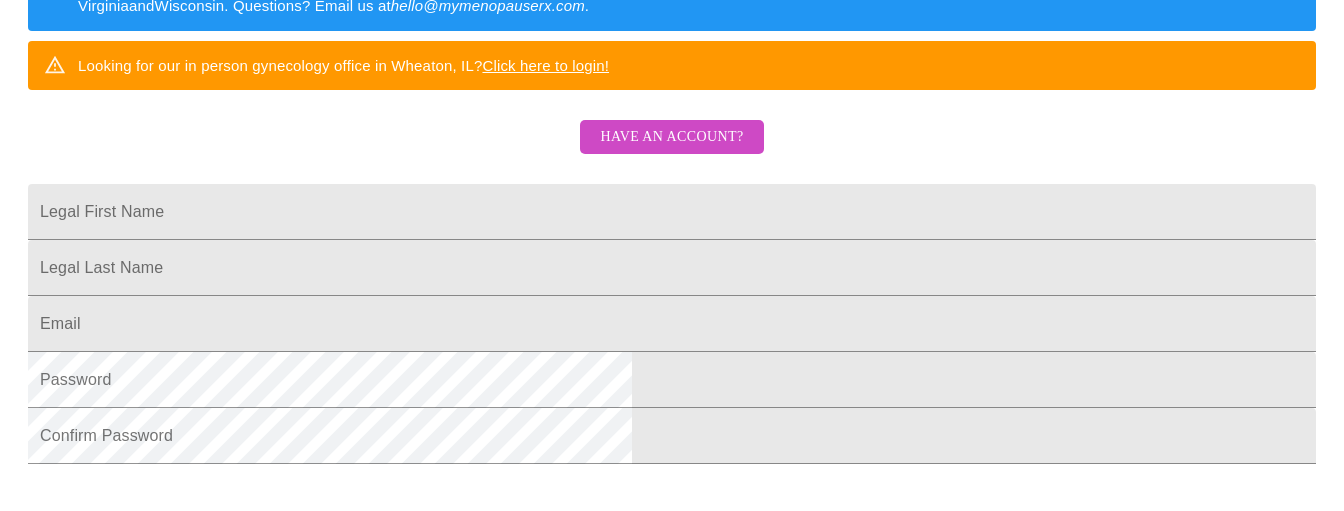 click on "Have an account?" at bounding box center [671, 137] 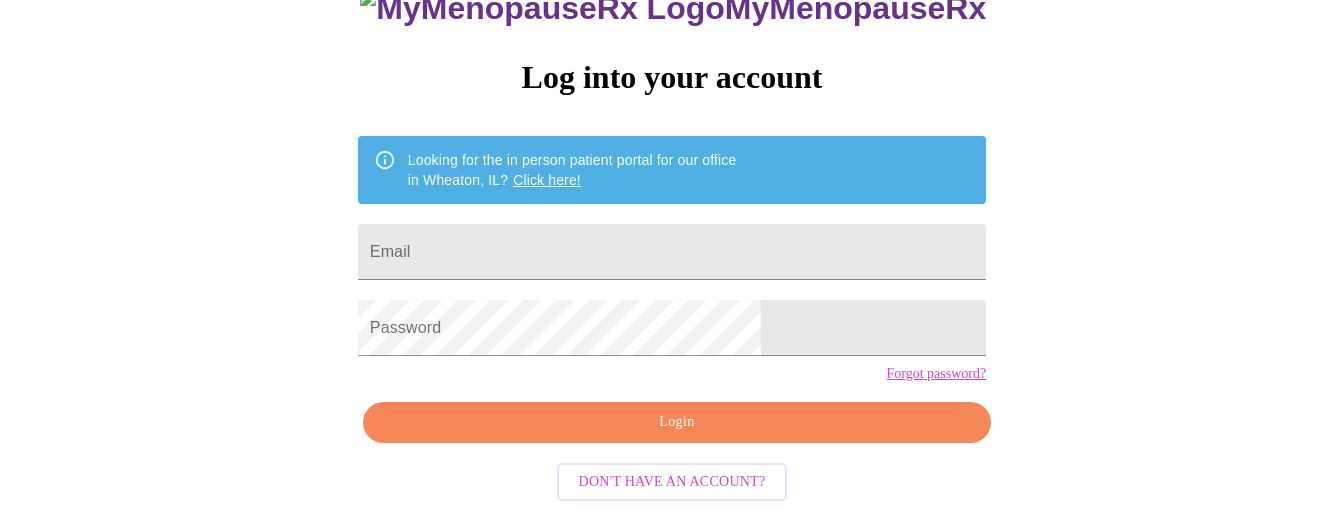 scroll, scrollTop: 184, scrollLeft: 0, axis: vertical 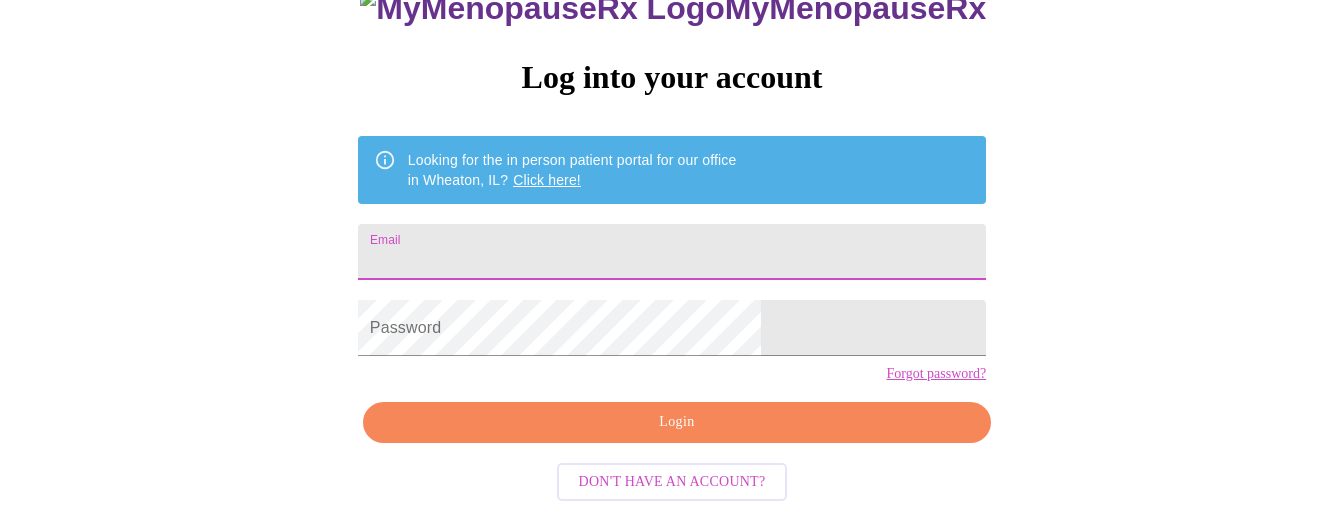 click on "Email" at bounding box center [672, 252] 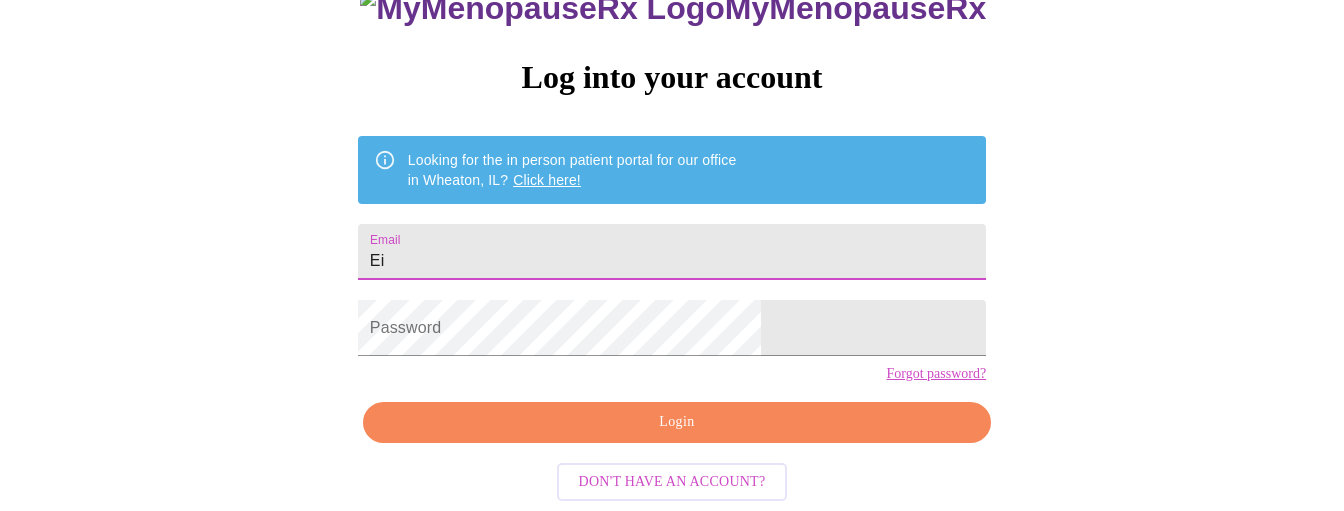 type on "E" 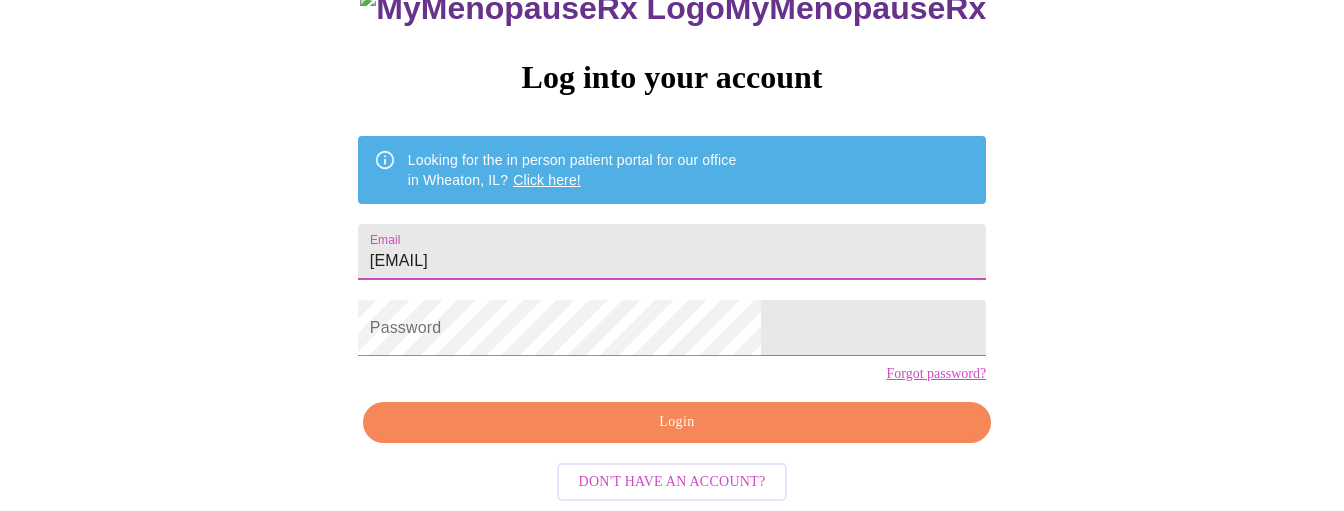 type on "[EMAIL]" 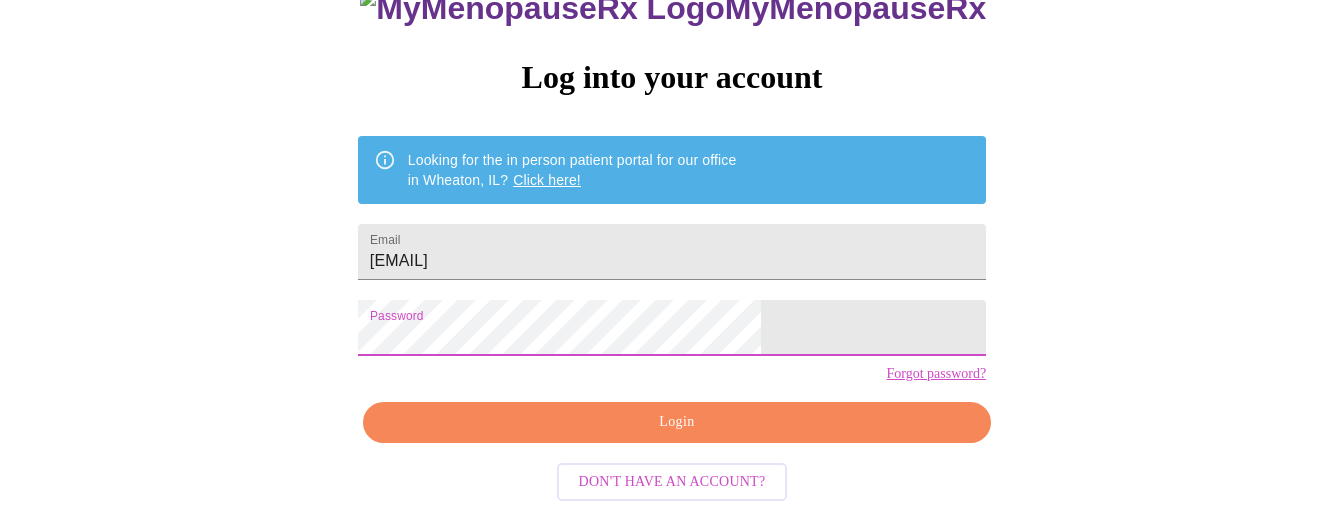 click on "Login" at bounding box center [677, 422] 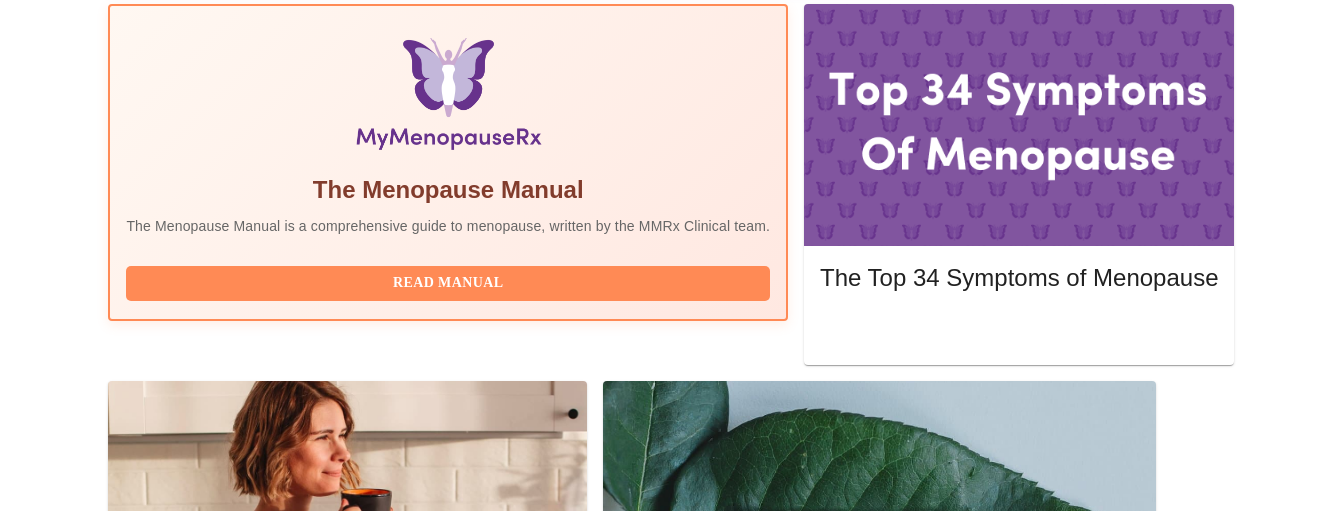 scroll, scrollTop: 646, scrollLeft: 0, axis: vertical 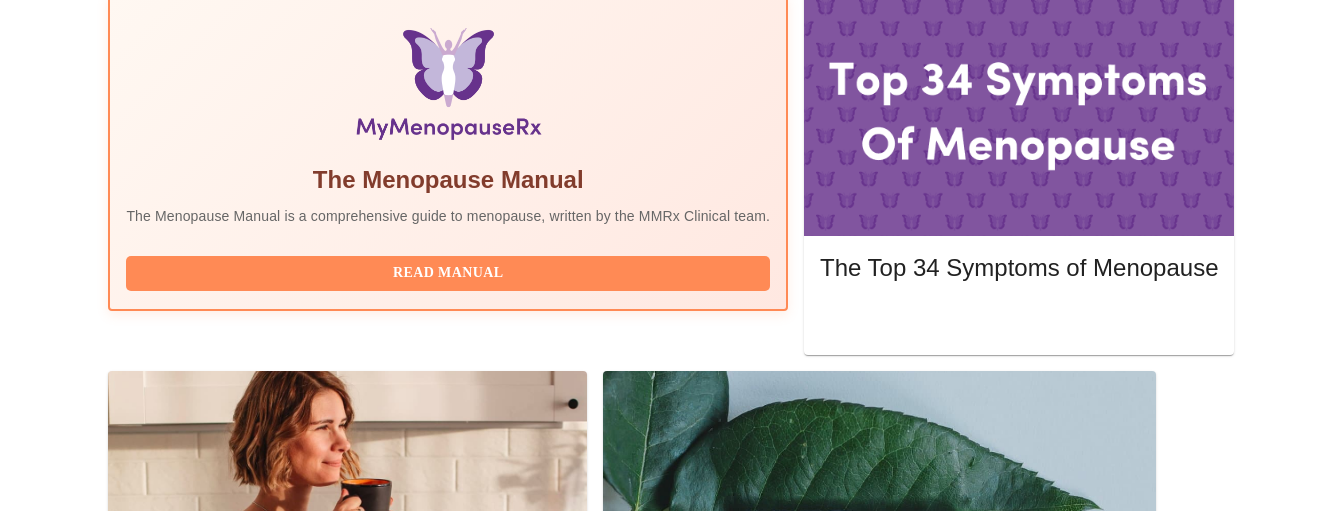 click on "Complete Pre-Assessment" at bounding box center (1100, 1577) 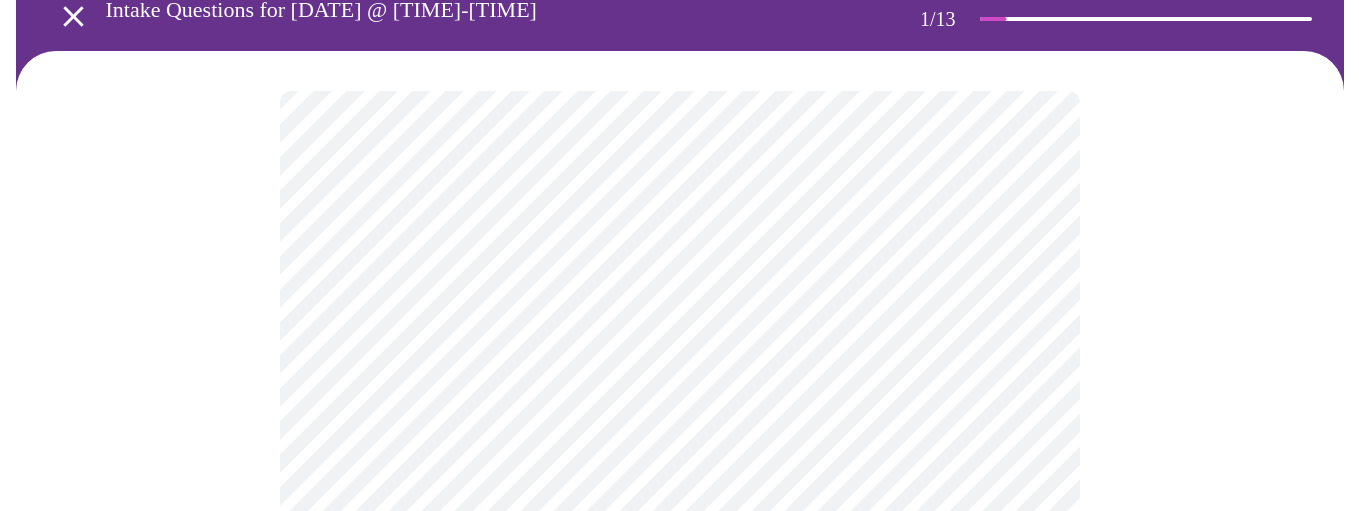 scroll, scrollTop: 100, scrollLeft: 0, axis: vertical 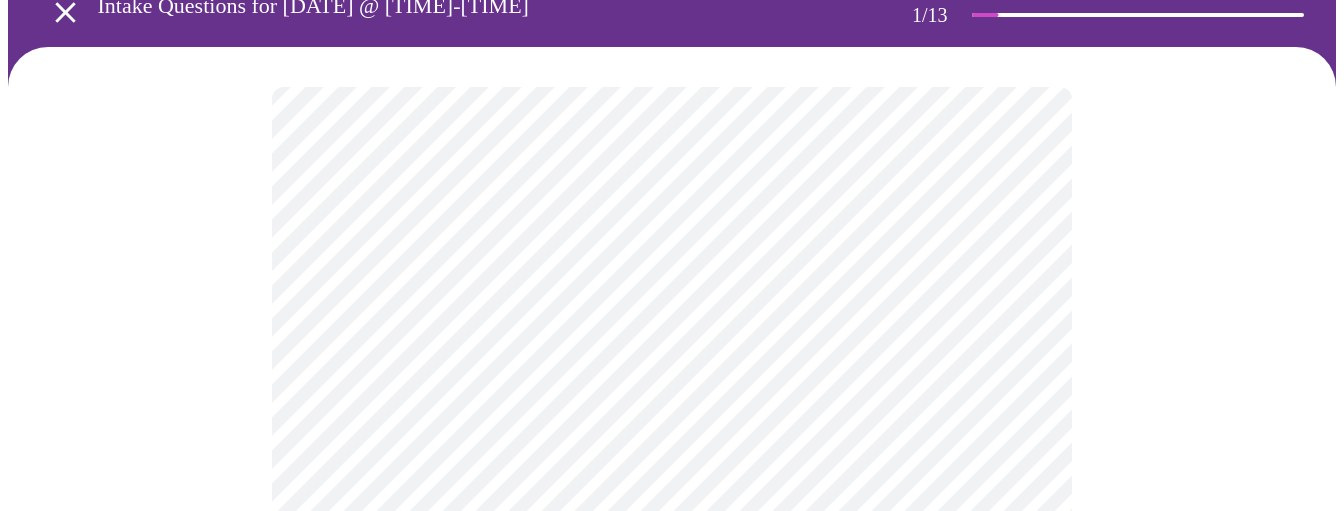 click on "MyMenopauseRx Appointments Messaging Labs 1 Uploads Medications Community Refer a Friend Hi [FIRST]   Intake Questions for Fri, Aug 8th [YEAR] @ 1:00pm-1:20pm 1  /  13 Settings Billing Invoices Log out" at bounding box center (672, 821) 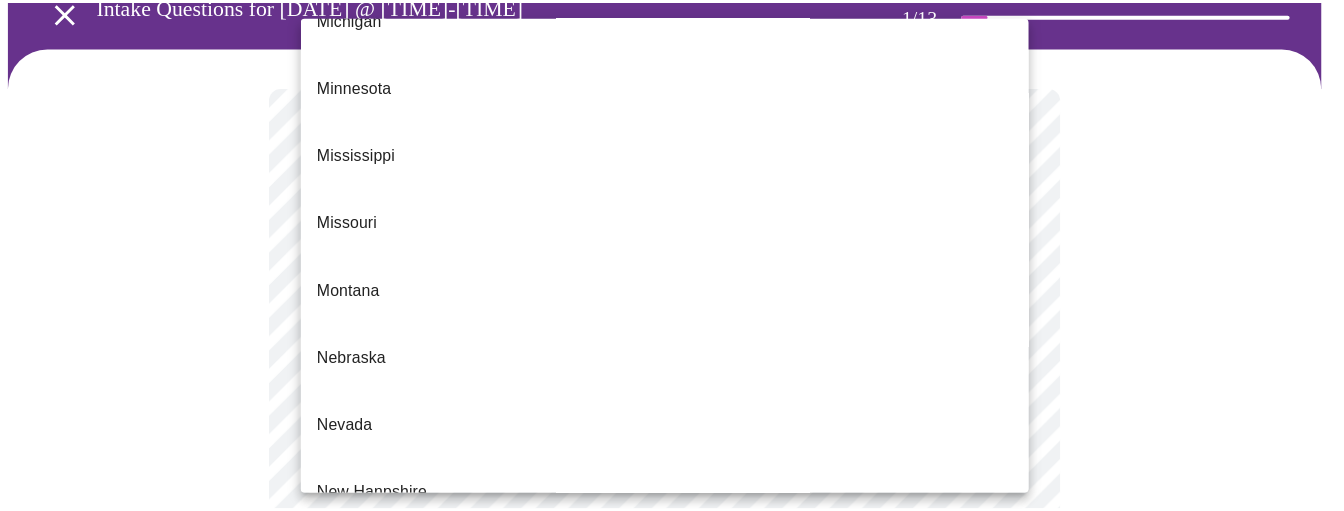 scroll, scrollTop: 1518, scrollLeft: 0, axis: vertical 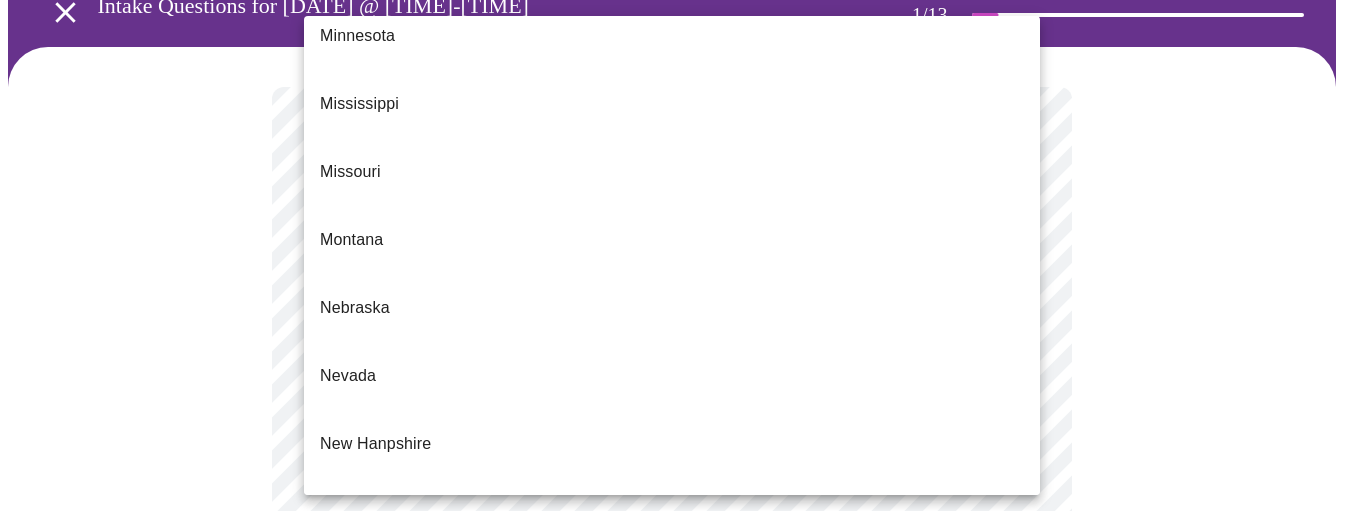 click on "Oklahoma" at bounding box center (672, 920) 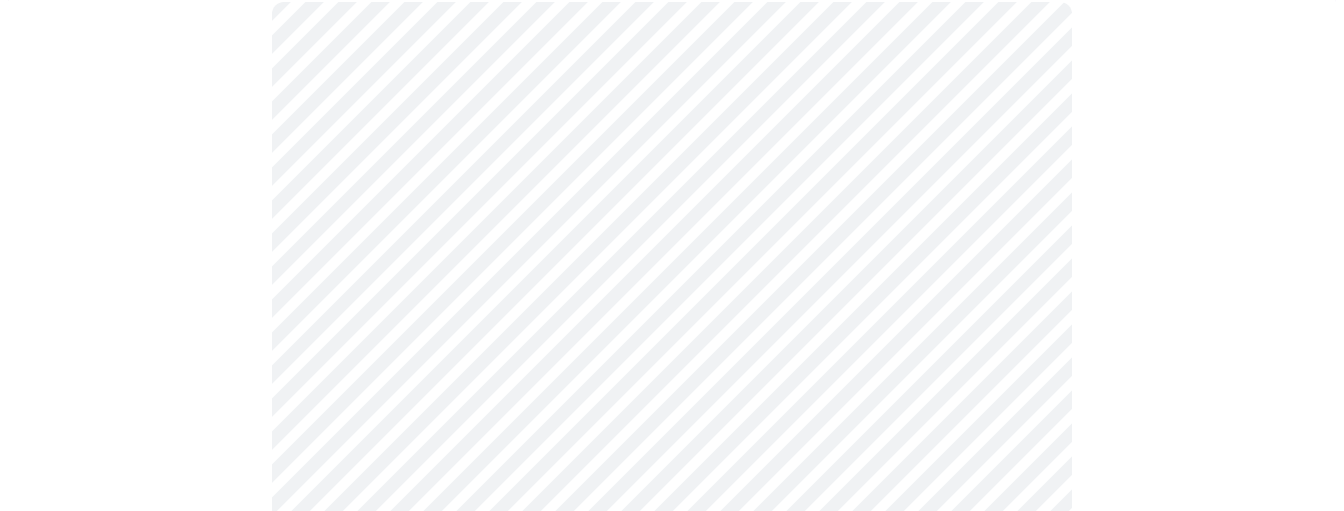 scroll, scrollTop: 265, scrollLeft: 0, axis: vertical 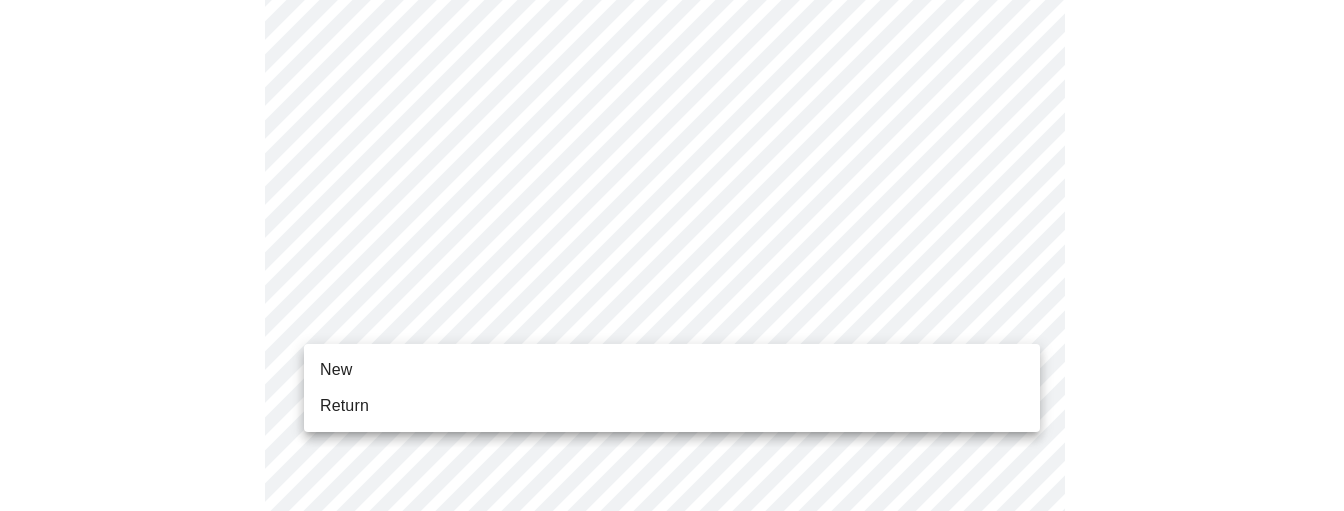 click on "MyMenopauseRx Appointments Messaging Labs 1 Uploads Medications Community Refer a Friend Hi [FIRST]   Intake Questions for [DAY], [MONTH] [DAY] [YEAR] @ [TIME]-[TIME] [TIMEZONE] 1  /  13 Settings Billing Invoices Log out New Return" at bounding box center [672, 650] 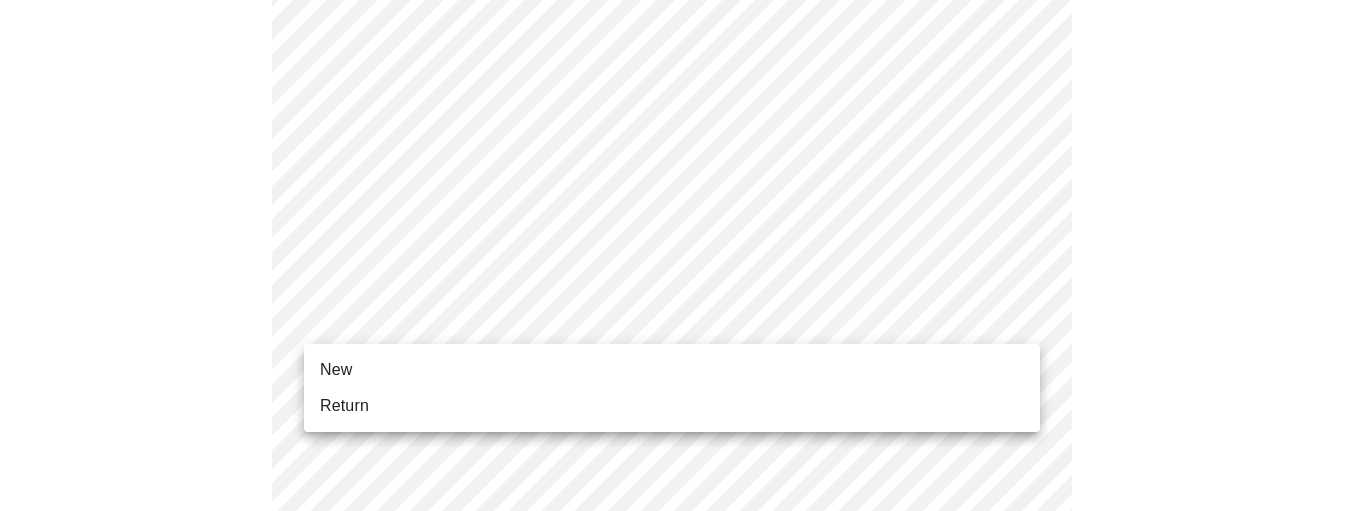 click on "Return" at bounding box center (344, 406) 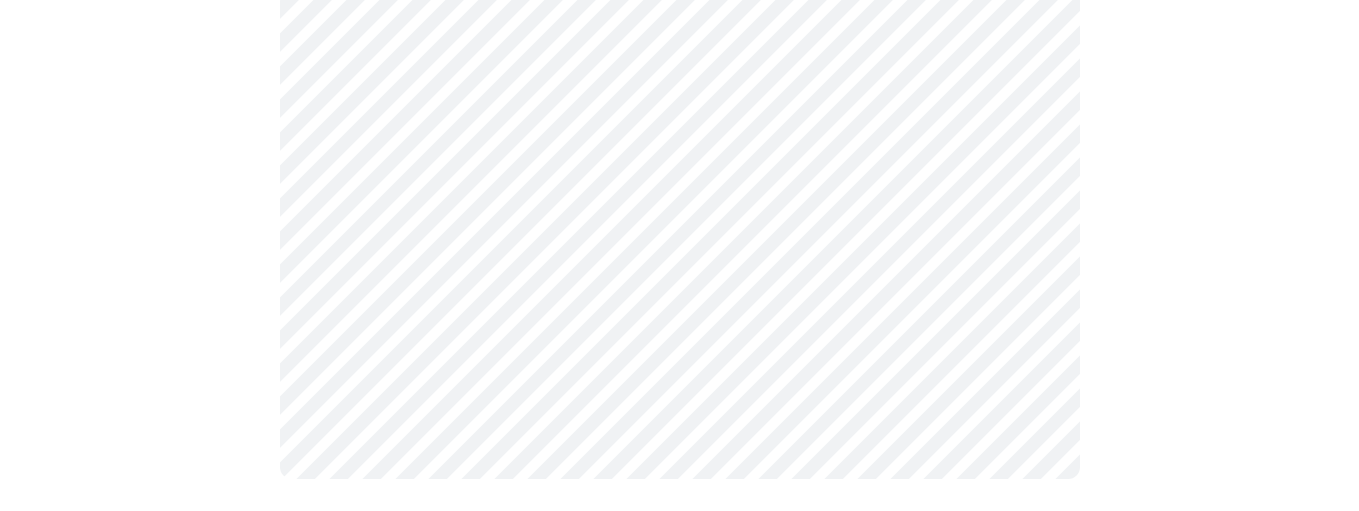 scroll, scrollTop: 0, scrollLeft: 0, axis: both 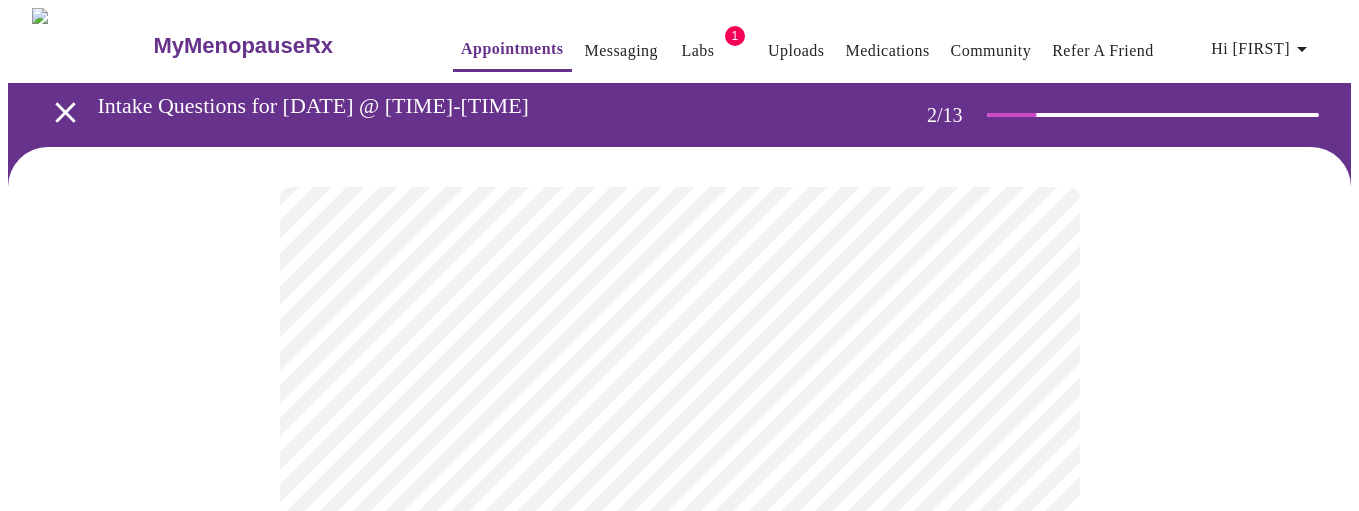 click on "MyMenopauseRx Appointments Messaging Labs 1 Uploads Medications Community Refer a Friend Hi [FIRST]   Intake Questions for [DAY], [MONTH] [DAY] [YEAR] @ [TIME]-[TIME] [TIMEZONE] 2  /  13 Settings Billing Invoices Log out" at bounding box center (679, 609) 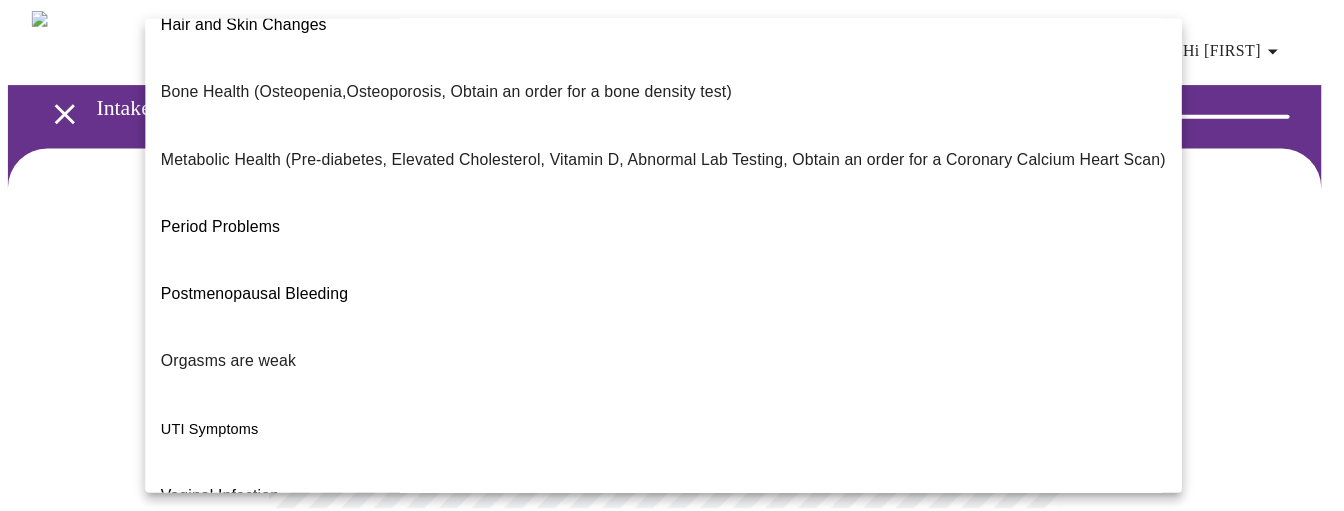 scroll, scrollTop: 525, scrollLeft: 0, axis: vertical 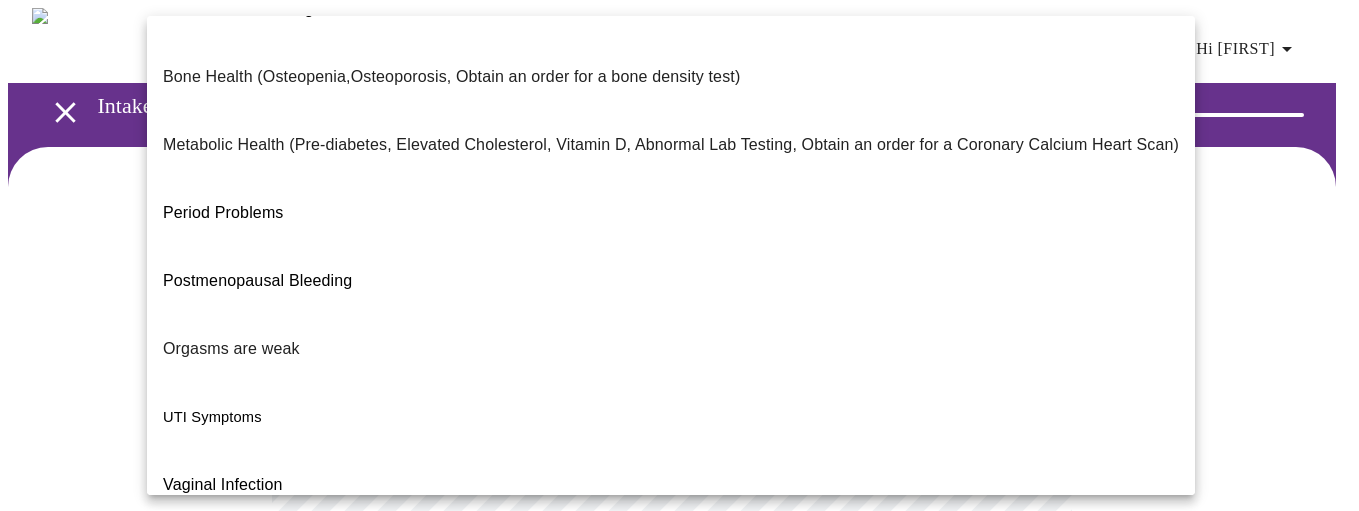 click on "I feel great - just need a refill." at bounding box center [268, 689] 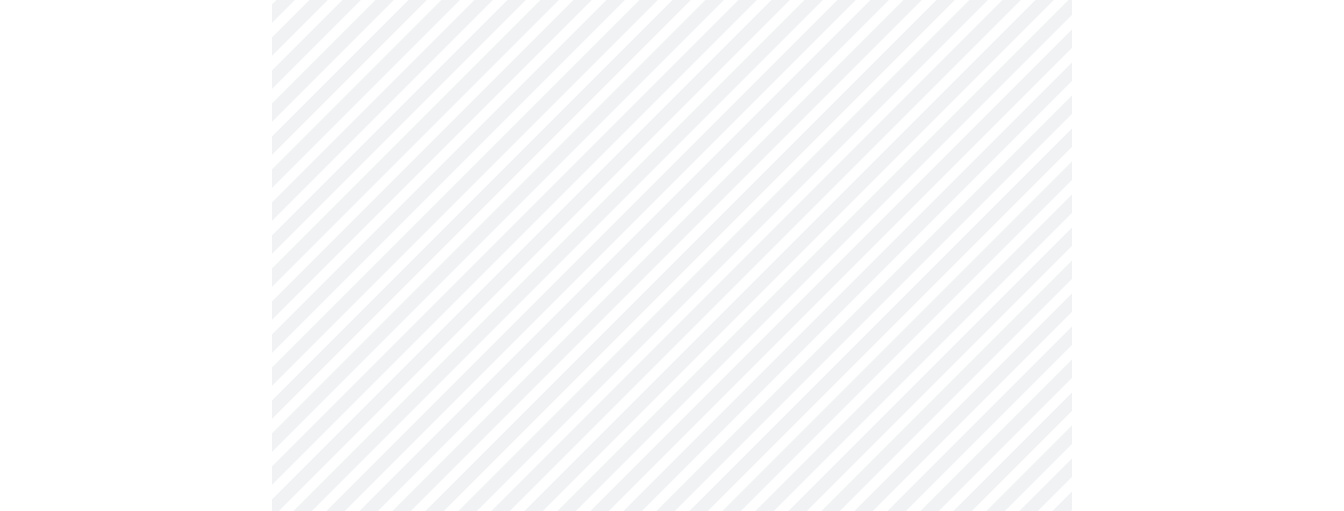 scroll, scrollTop: 318, scrollLeft: 0, axis: vertical 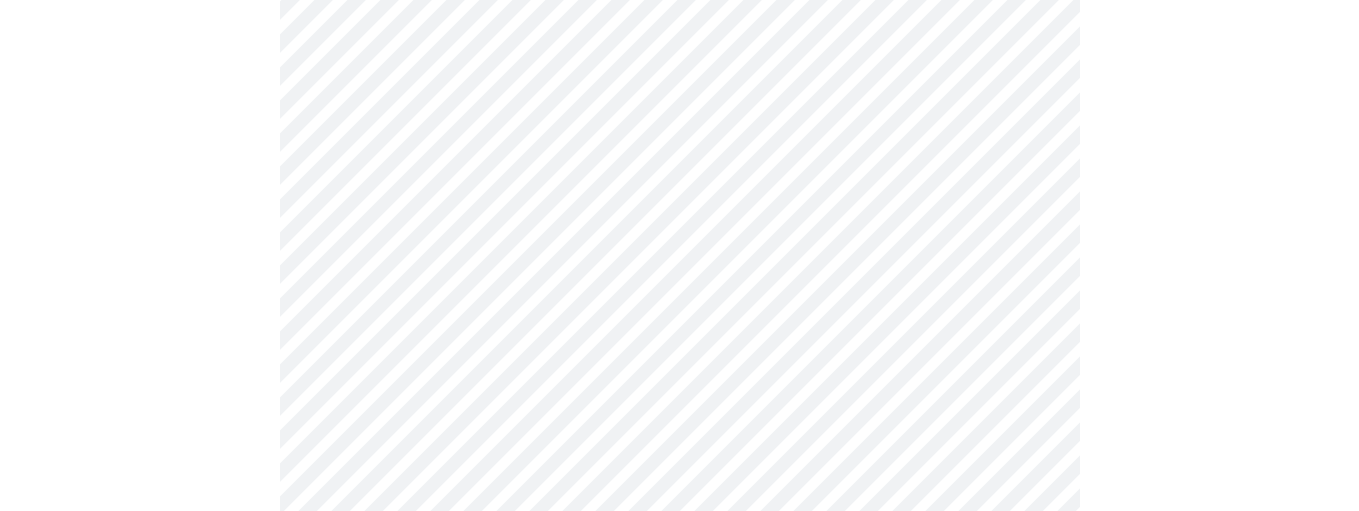 click on "MyMenopauseRx Appointments Messaging Labs 1 Uploads Medications Community Refer a Friend Hi [FIRST]   Intake Questions for [DAY], [MONTH] [DAY] [YEAR] @ [TIME]-[TIME] [TIMEZONE] 2  /  13 Settings Billing Invoices Log out" at bounding box center (679, 285) 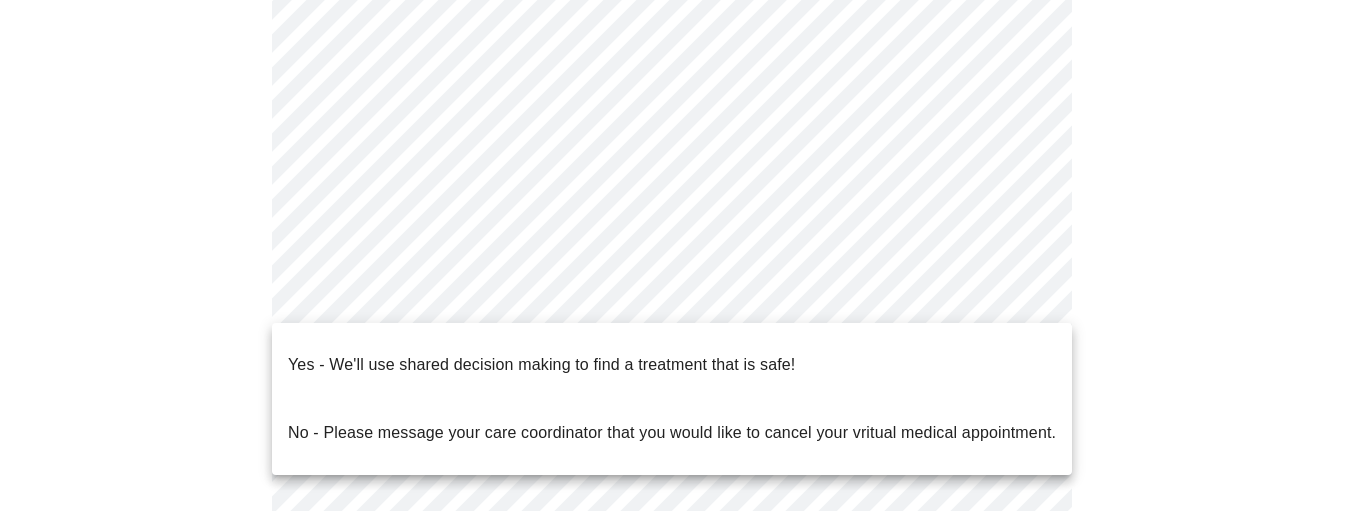 click on "Yes - We'll use shared decision making to find a treatment that is safe!" at bounding box center (541, 365) 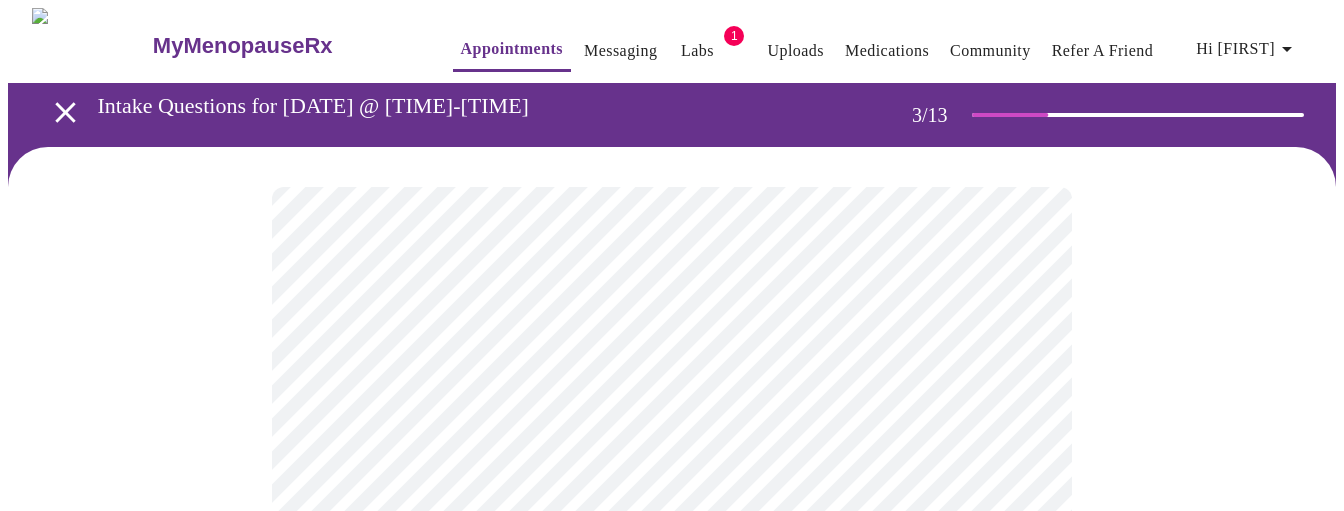 scroll, scrollTop: 50, scrollLeft: 0, axis: vertical 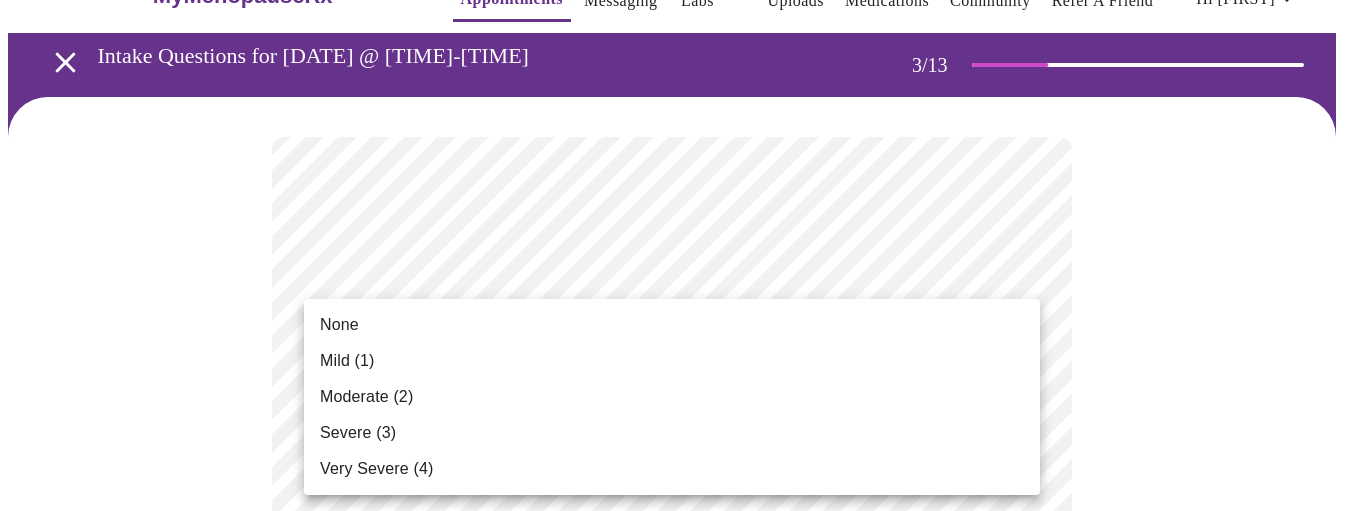 click on "MyMenopauseRx Appointments Messaging Labs 1 Uploads Medications Community Refer a Friend Hi [FIRST]   Intake Questions for Fri, Aug 8th [YEAR] @ 1:00pm-1:20pm 3  /  13 Settings Billing Invoices Log out None Mild (1) Moderate (2) Severe (3)  Very Severe (4)" at bounding box center [679, 1309] 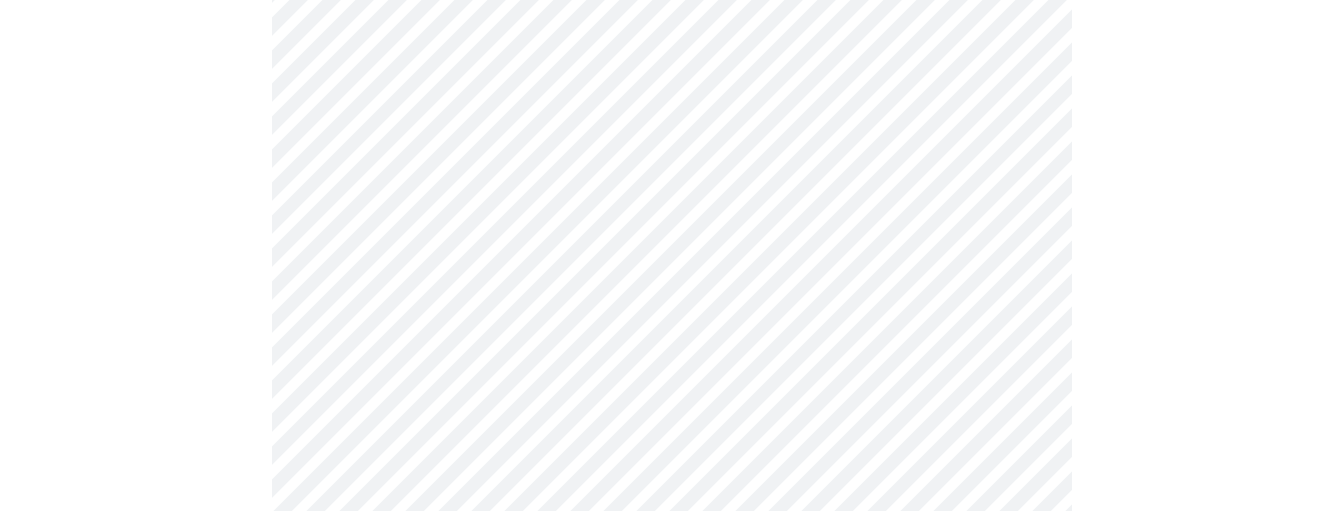 scroll, scrollTop: 324, scrollLeft: 0, axis: vertical 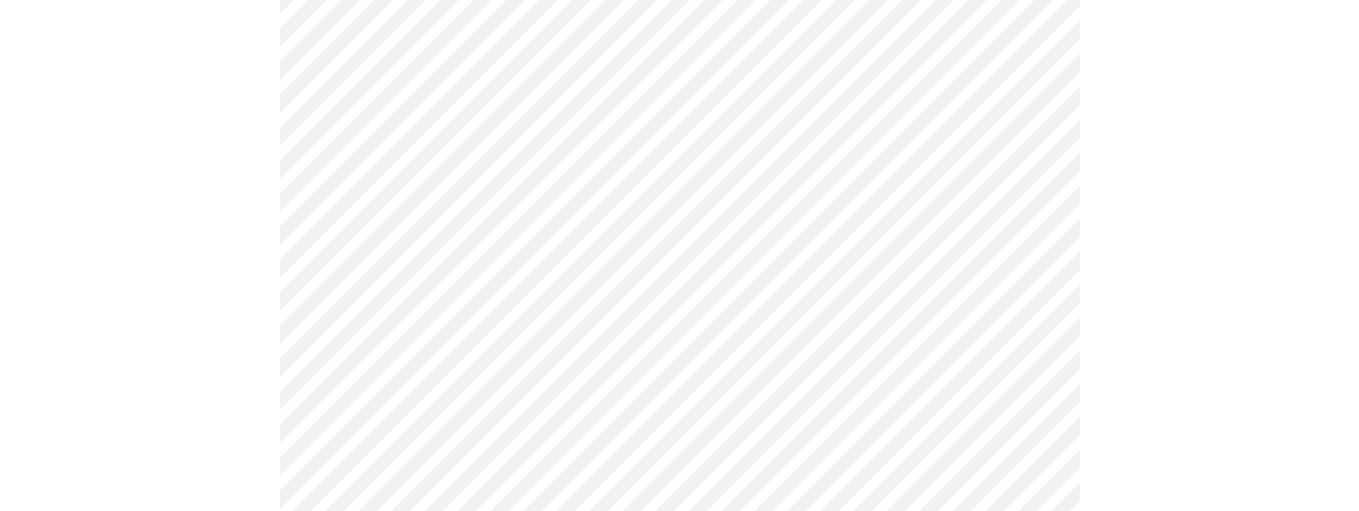 click on "MyMenopauseRx Appointments Messaging Labs 1 Uploads Medications Community Refer a Friend Hi [FIRST]   Intake Questions for Fri, Aug 8th [YEAR] @ 1:00pm-1:20pm 3  /  13 Settings Billing Invoices Log out" at bounding box center (679, 1000) 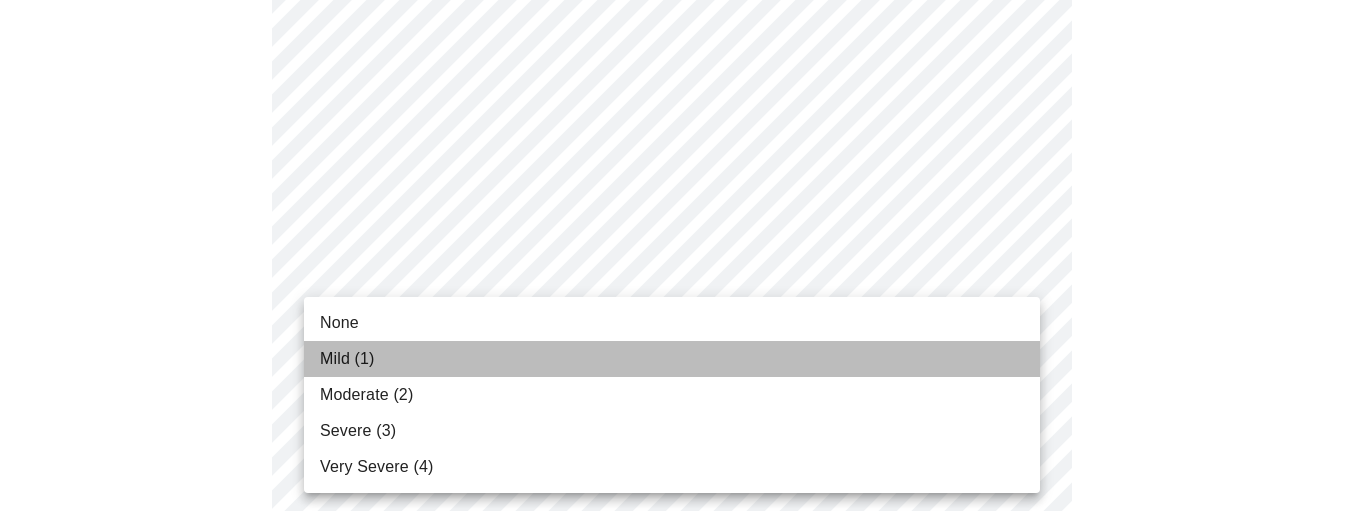 click on "Mild (1)" at bounding box center [347, 359] 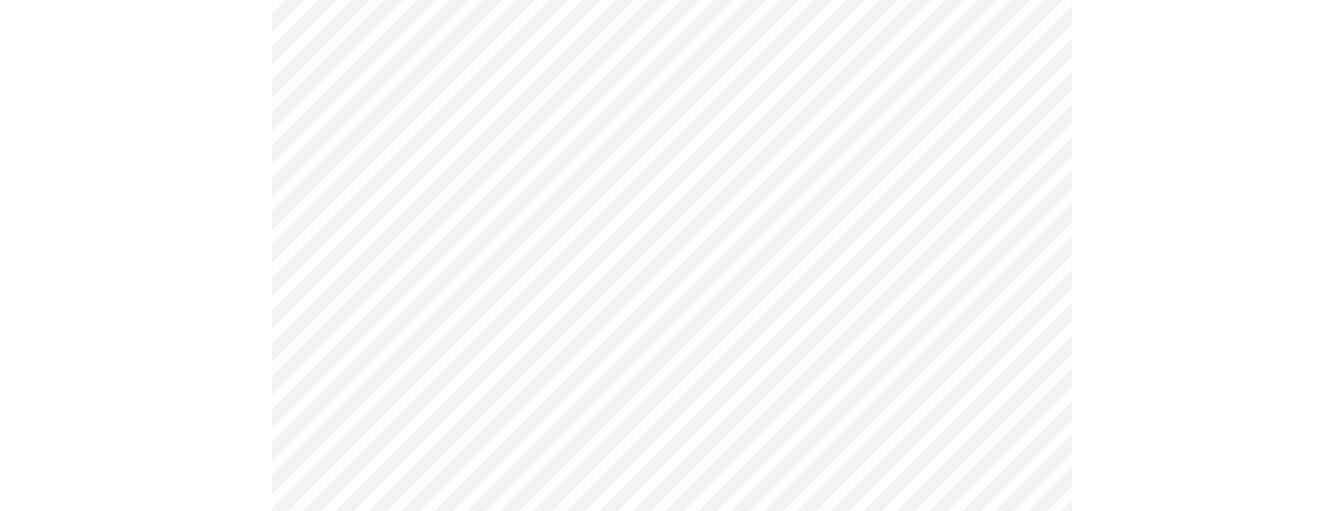 scroll, scrollTop: 442, scrollLeft: 0, axis: vertical 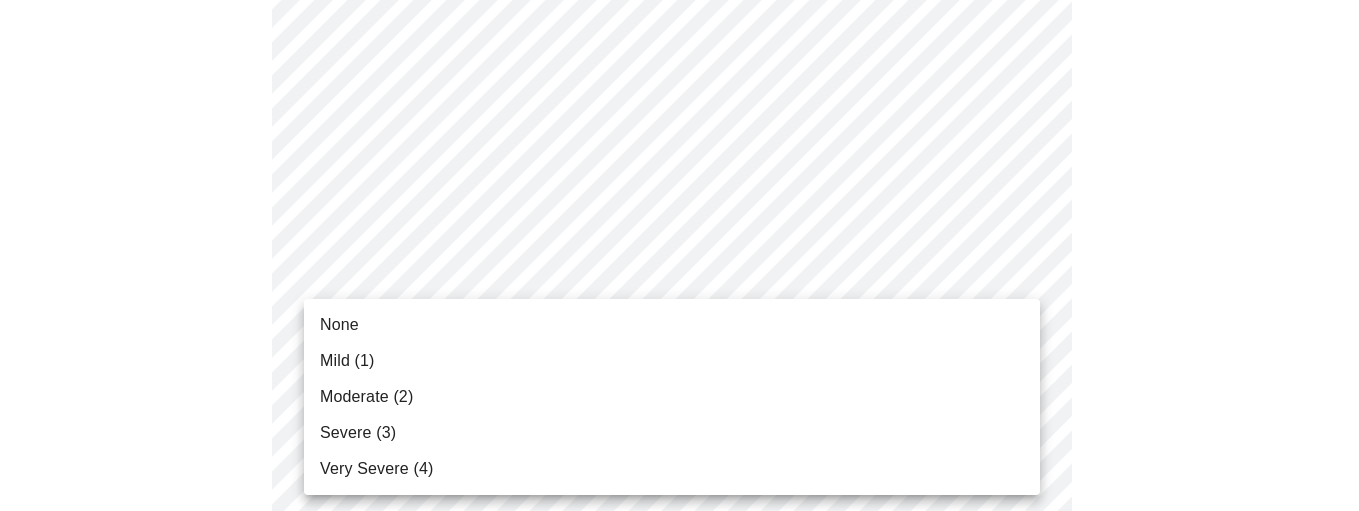 click on "MyMenopauseRx Appointments Messaging Labs 1 Uploads Medications Community Refer a Friend Hi [FIRST]   Intake Questions for Fri, Aug 8th [YEAR] @ 1:00pm-1:20pm 3  /  13 Settings Billing Invoices Log out None Mild (1) Moderate (2) Severe (3) Very Severe (4)" at bounding box center (679, 868) 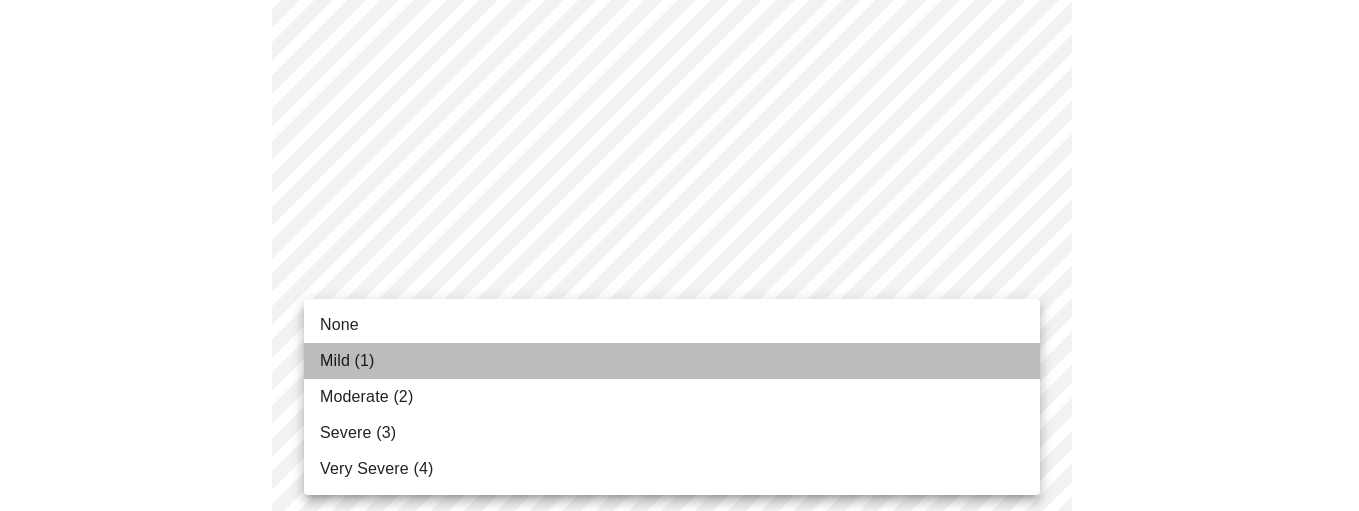 click on "Mild (1)" at bounding box center [347, 361] 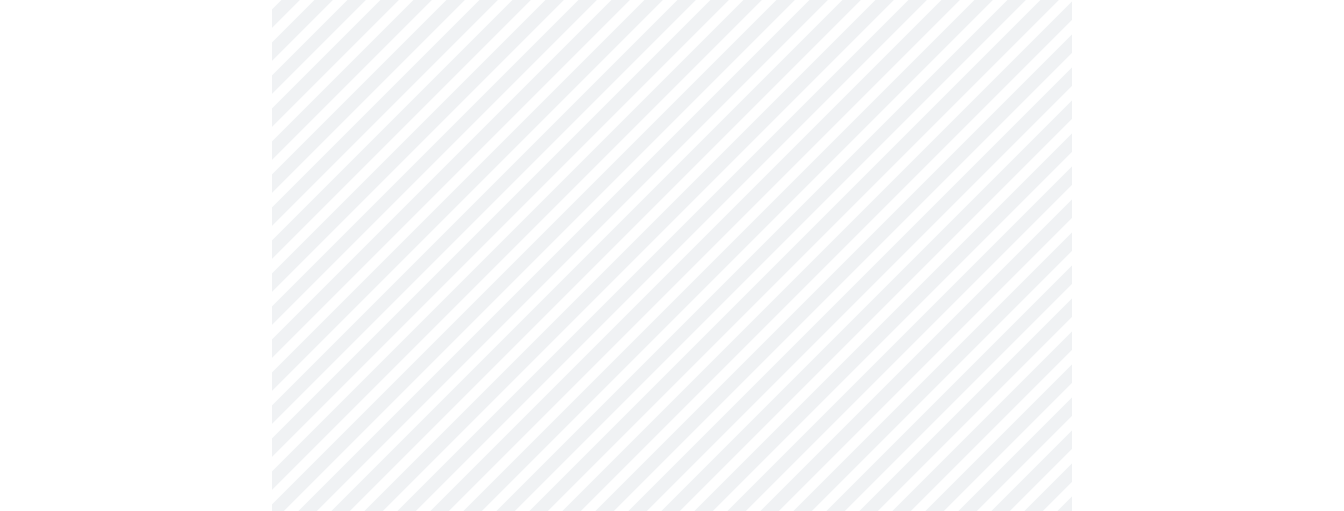 click at bounding box center [672, 923] 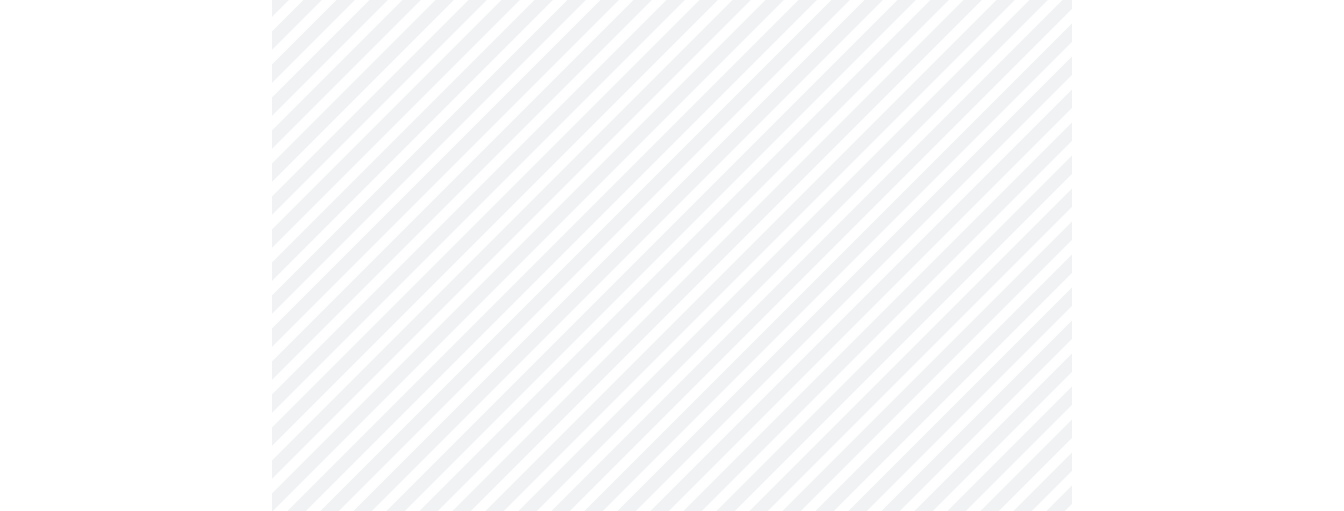 scroll, scrollTop: 553, scrollLeft: 0, axis: vertical 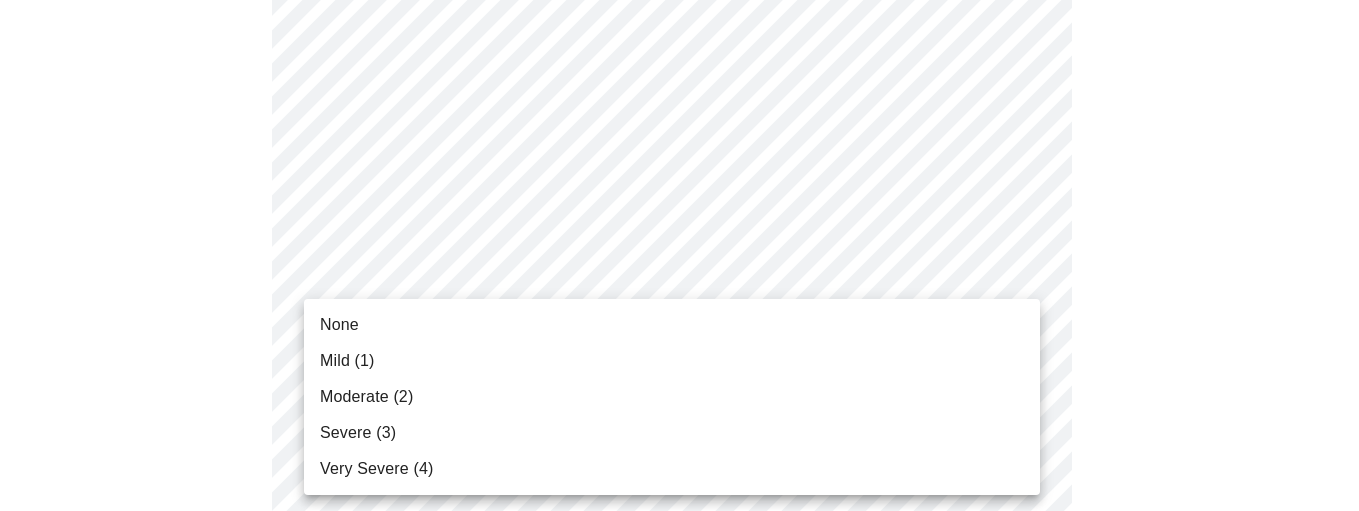 click on "MyMenopauseRx Appointments Messaging Labs 1 Uploads Medications Community Refer a Friend Hi [FIRST]   Intake Questions for Fri, Aug 8th [YEAR] @ 1:00pm-1:20pm 3  /  13 Settings Billing Invoices Log out None Mild (1) Moderate (2) Severe (3) Very Severe (4)" at bounding box center (679, 743) 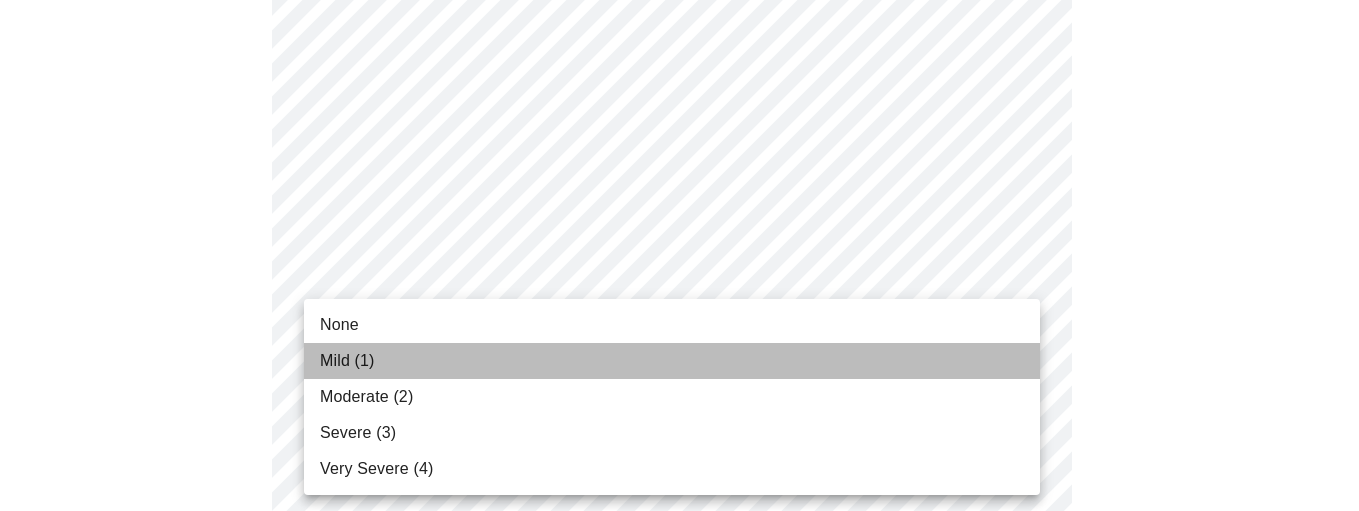 click on "Mild (1)" at bounding box center (347, 361) 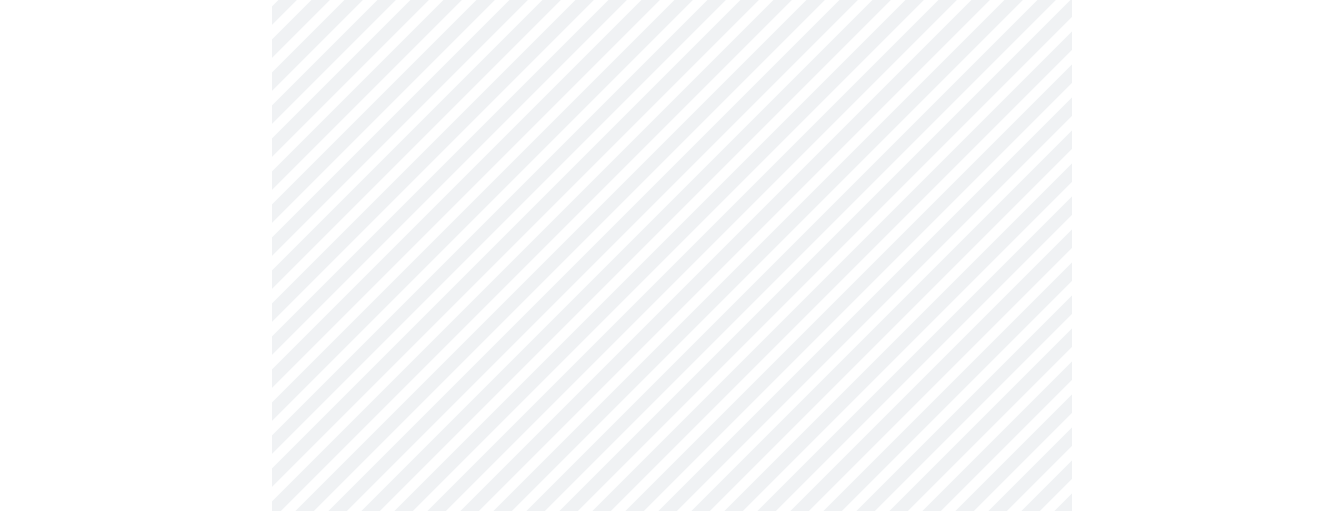 scroll, scrollTop: 790, scrollLeft: 0, axis: vertical 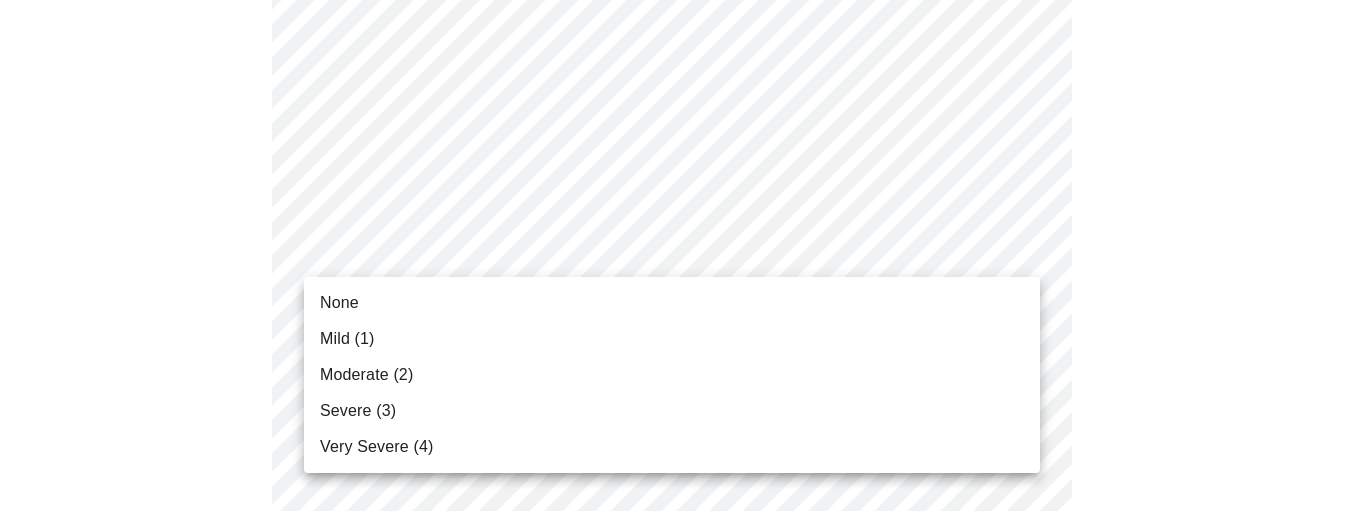 click on "MyMenopauseRx Appointments Messaging Labs 1 Uploads Medications Community Refer a Friend Hi [FIRST]   Intake Questions for Fri, Aug 8th [YEAR] @ 1:00pm-1:20pm 3  /  13 Settings Billing Invoices Log out None Mild (1) Moderate (2) Severe (3) Very Severe (4)" at bounding box center (679, 492) 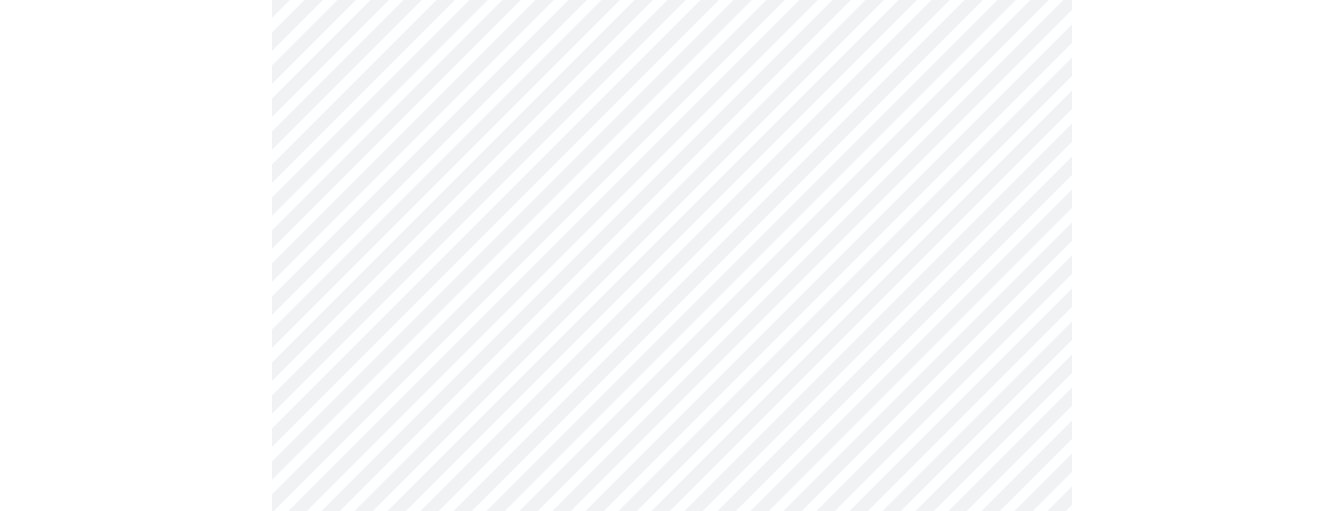 scroll, scrollTop: 849, scrollLeft: 0, axis: vertical 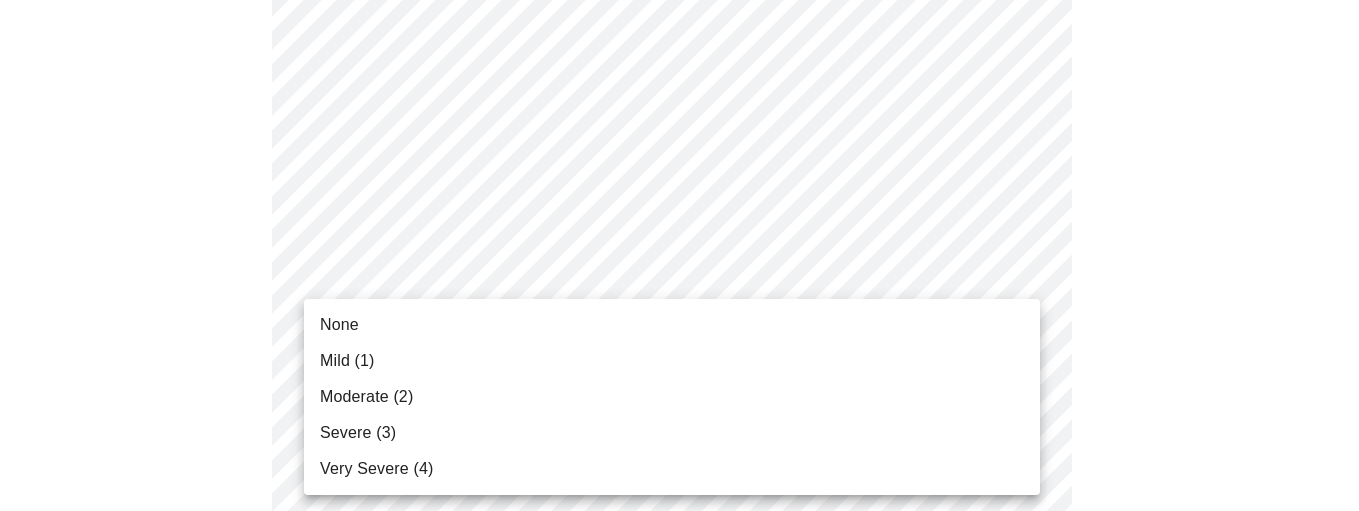 click on "MyMenopauseRx Appointments Messaging Labs 1 Uploads Medications Community Refer a Friend Hi [FIRST]   Intake Questions for Fri, Aug 8th [YEAR] @ 1:00pm-1:20pm 3  /  13 Settings Billing Invoices Log out None Mild (1) Moderate (2) Severe (3) Very Severe (4)" at bounding box center [679, 419] 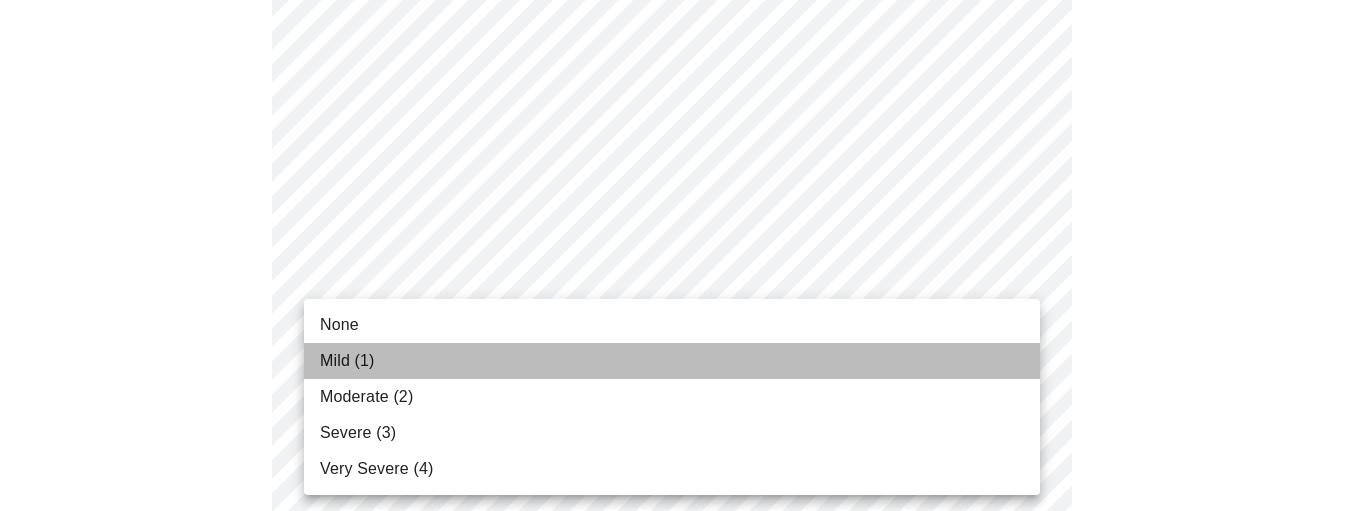 click on "Mild (1)" at bounding box center (672, 361) 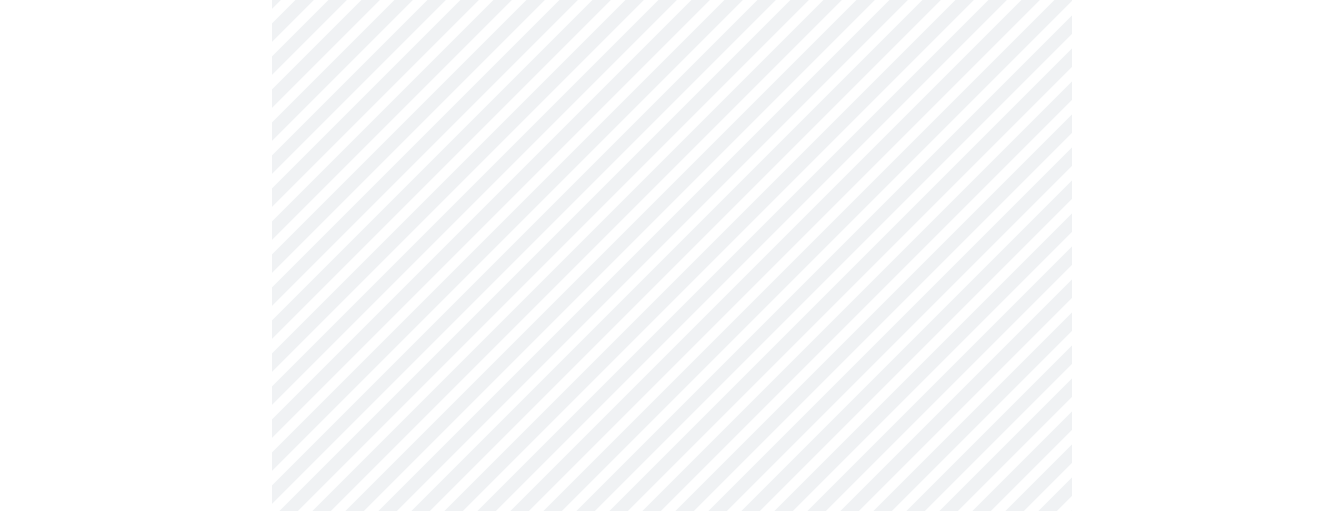 scroll, scrollTop: 958, scrollLeft: 0, axis: vertical 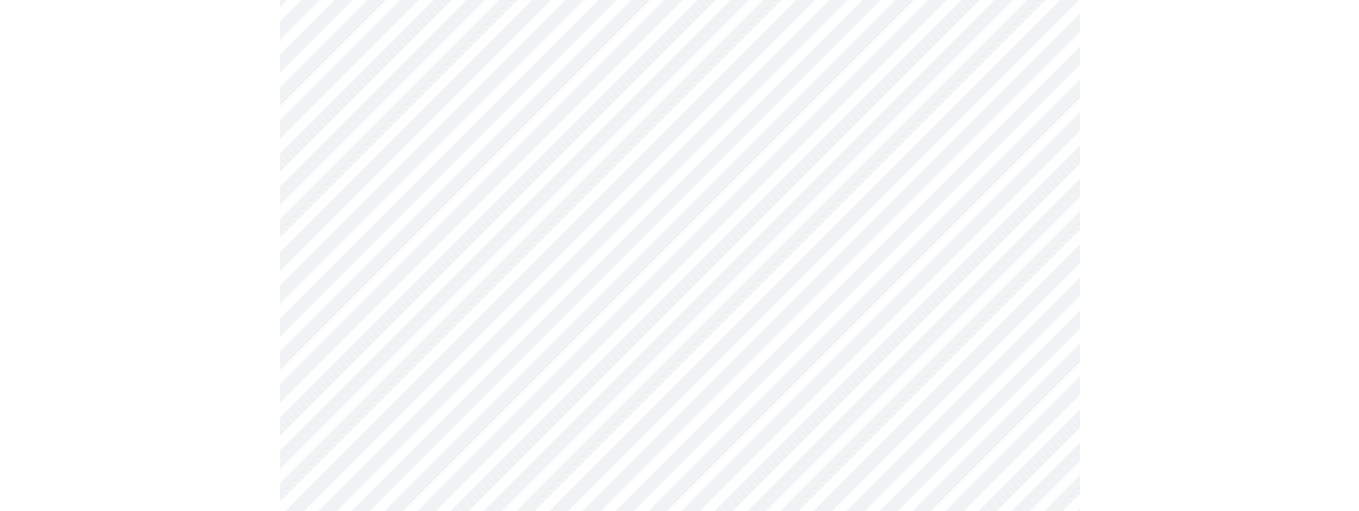click on "MyMenopauseRx Appointments Messaging Labs 1 Uploads Medications Community Refer a Friend Hi [FIRST]   Intake Questions for Fri, Aug 8th [YEAR] @ 1:00pm-1:20pm 3  /  13 Settings Billing Invoices Log out" at bounding box center (679, 296) 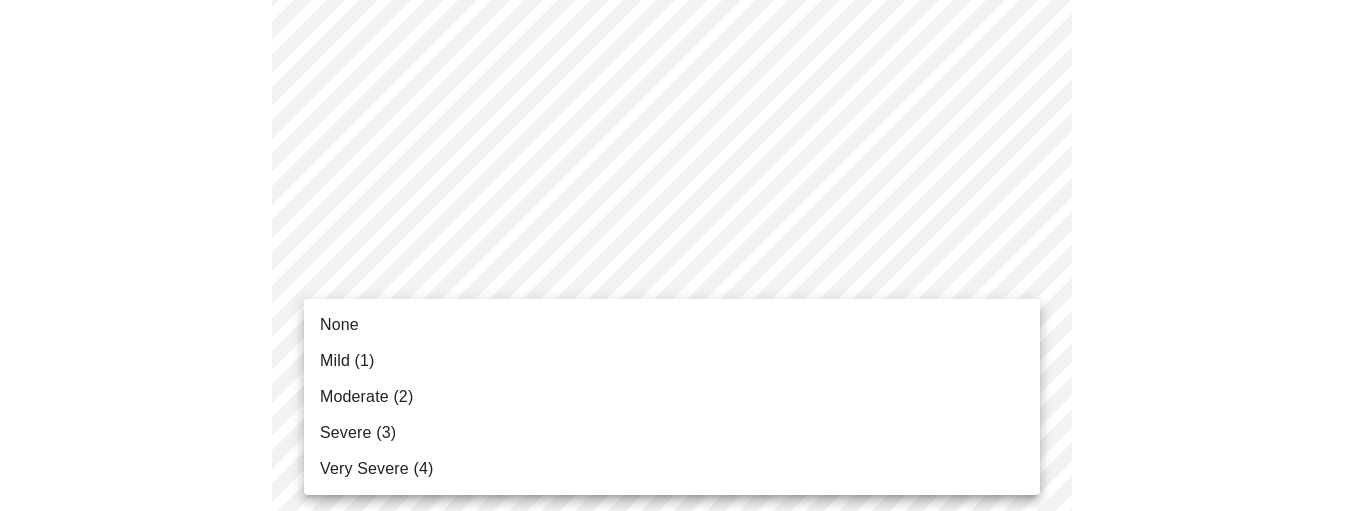 click at bounding box center (679, 255) 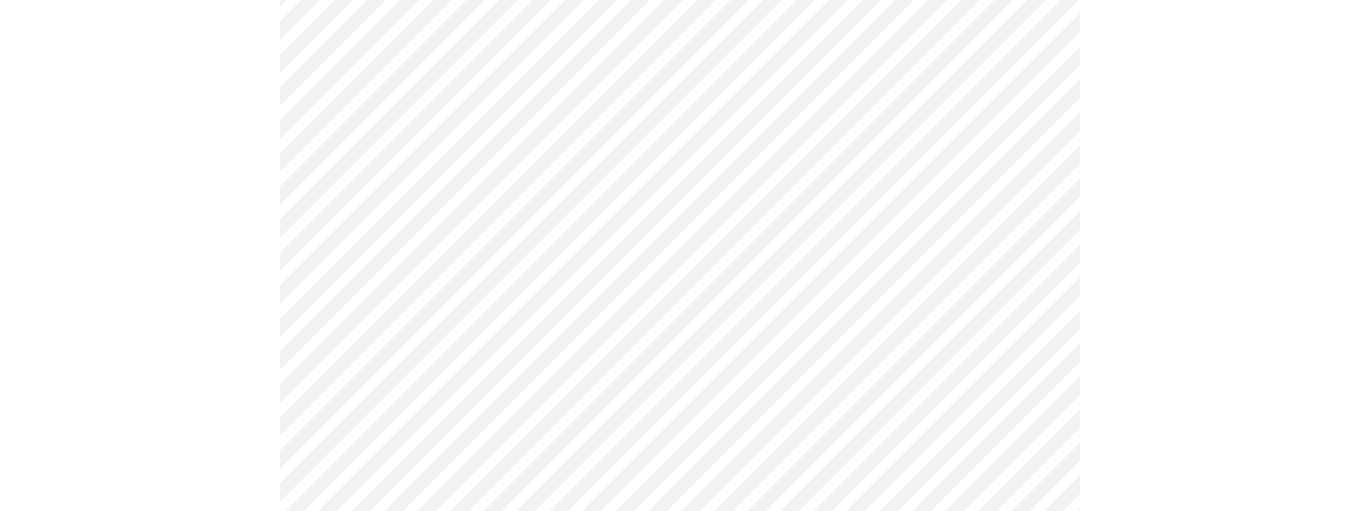 click on "MyMenopauseRx Appointments Messaging Labs 1 Uploads Medications Community Refer a Friend Hi [FIRST]   Intake Questions for Fri, Aug 8th [YEAR] @ 1:00pm-1:20pm 3  /  13 Settings Billing Invoices Log out" at bounding box center (679, 296) 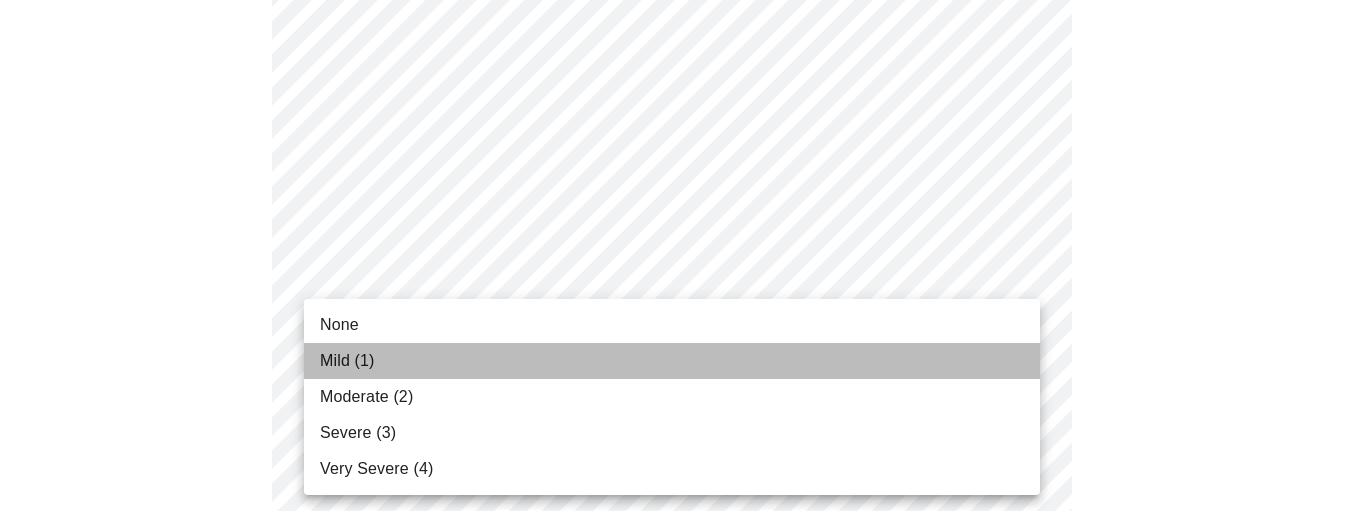 click on "Mild (1)" at bounding box center [672, 361] 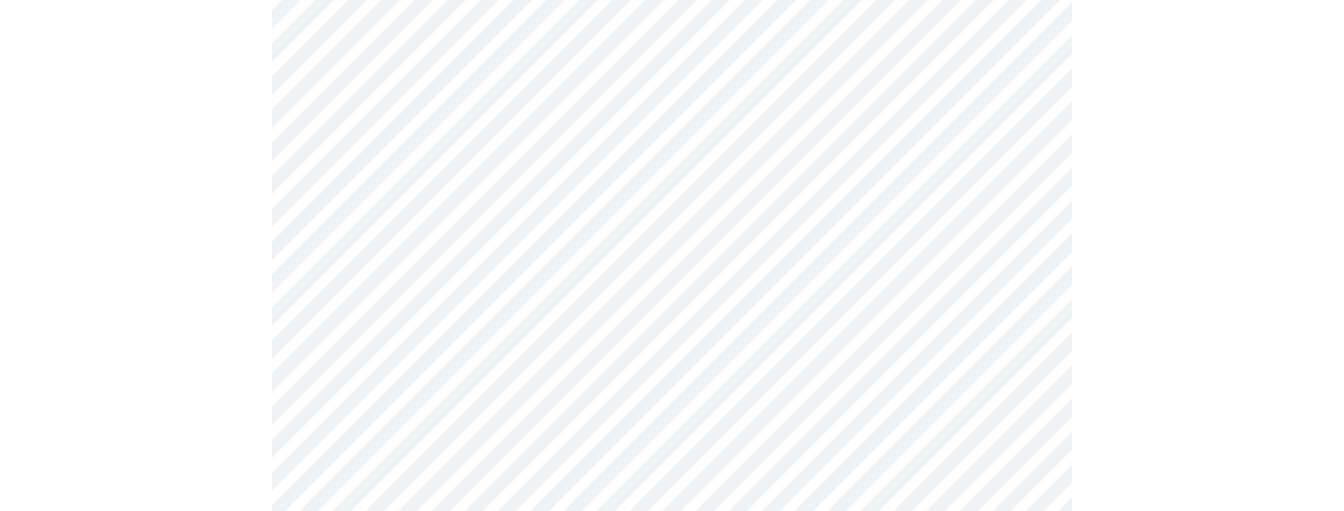 scroll, scrollTop: 1164, scrollLeft: 0, axis: vertical 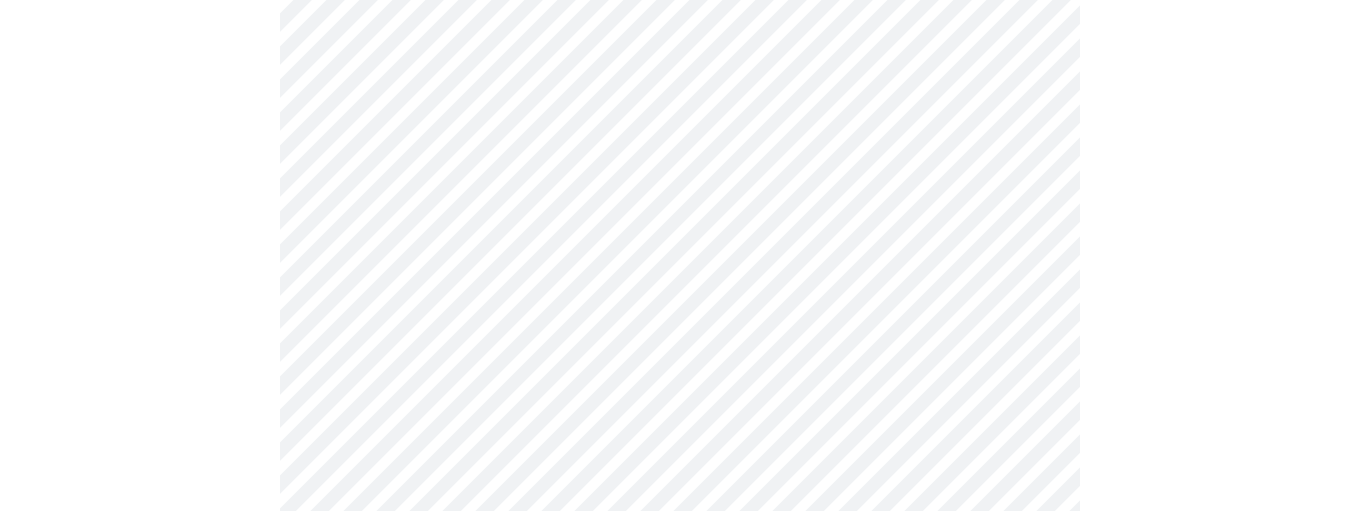click on "MyMenopauseRx Appointments Messaging Labs 1 Uploads Medications Community Refer a Friend Hi [FIRST]   Intake Questions for Fri, Aug 8th [YEAR] @ 1:00pm-1:20pm 3  /  13 Settings Billing Invoices Log out" at bounding box center [679, 76] 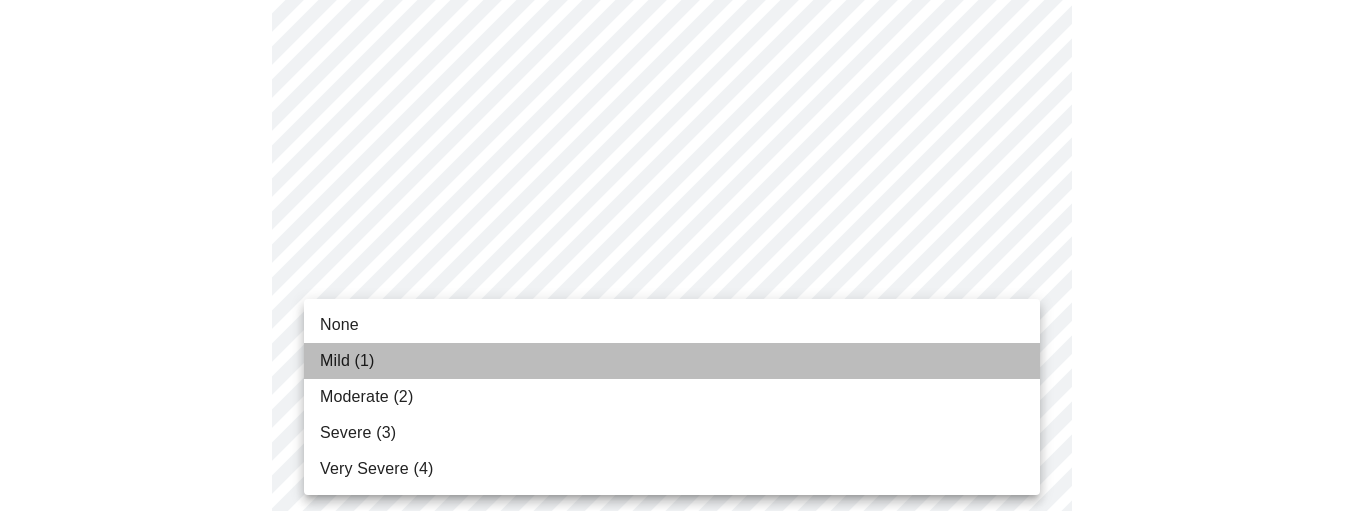 click on "Mild (1)" at bounding box center (672, 361) 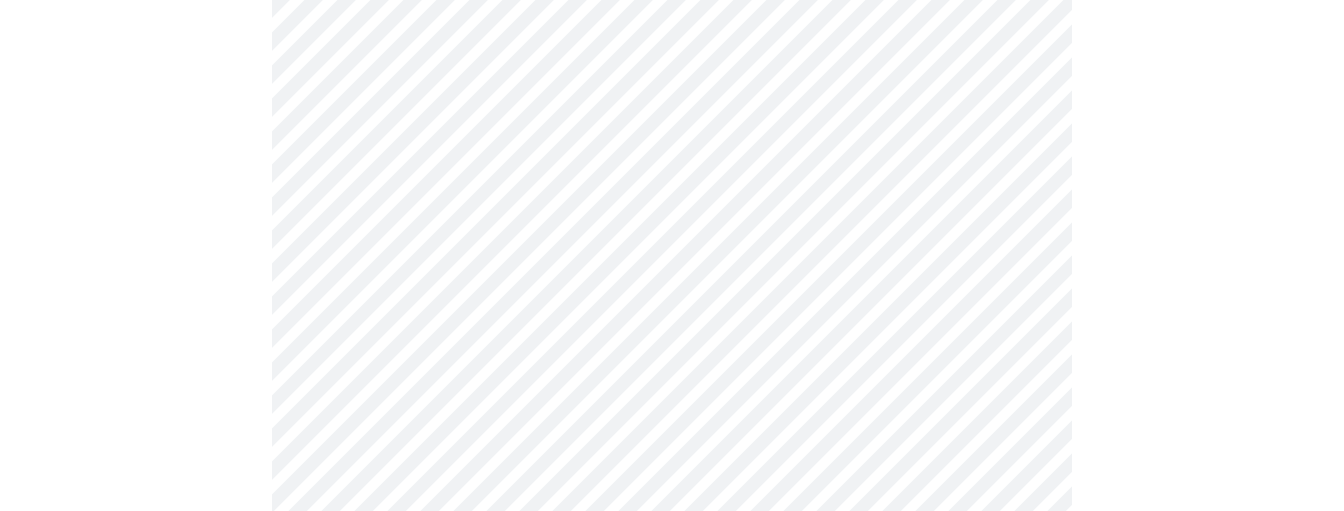 scroll, scrollTop: 1375, scrollLeft: 0, axis: vertical 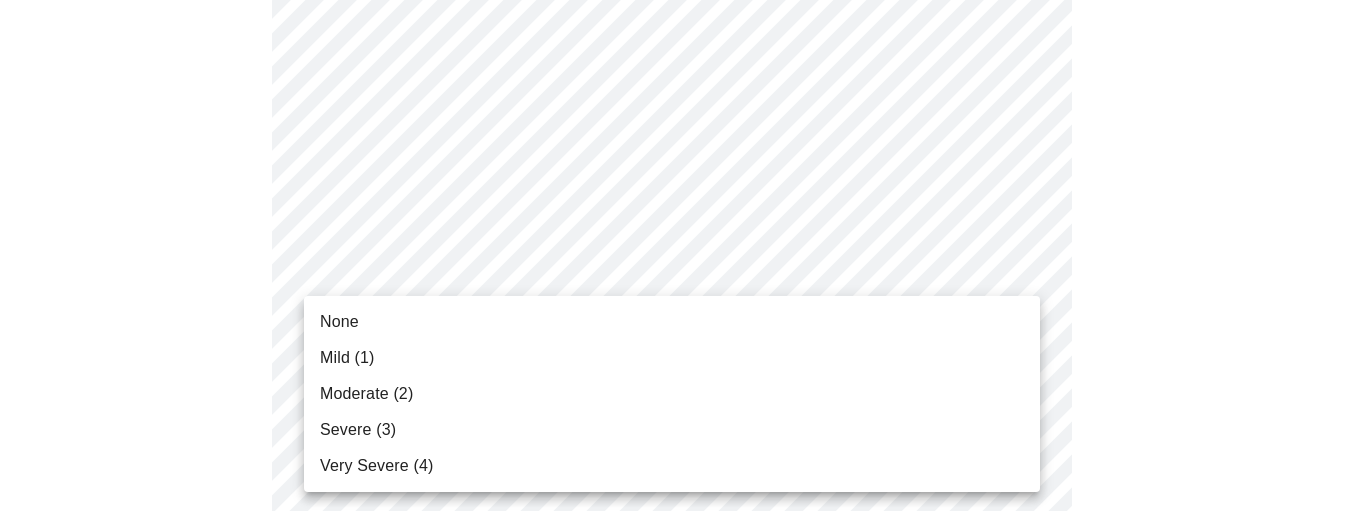 click on "MyMenopauseRx Appointments Messaging Labs 1 Uploads Medications Community Refer a Friend Hi [FIRST]   Intake Questions for Fri, Aug 8th [YEAR] @ 1:00pm-1:20pm 3  /  13 Settings Billing Invoices Log out None Mild (1) Moderate (2) Severe (3) Very Severe (4)" at bounding box center (679, -149) 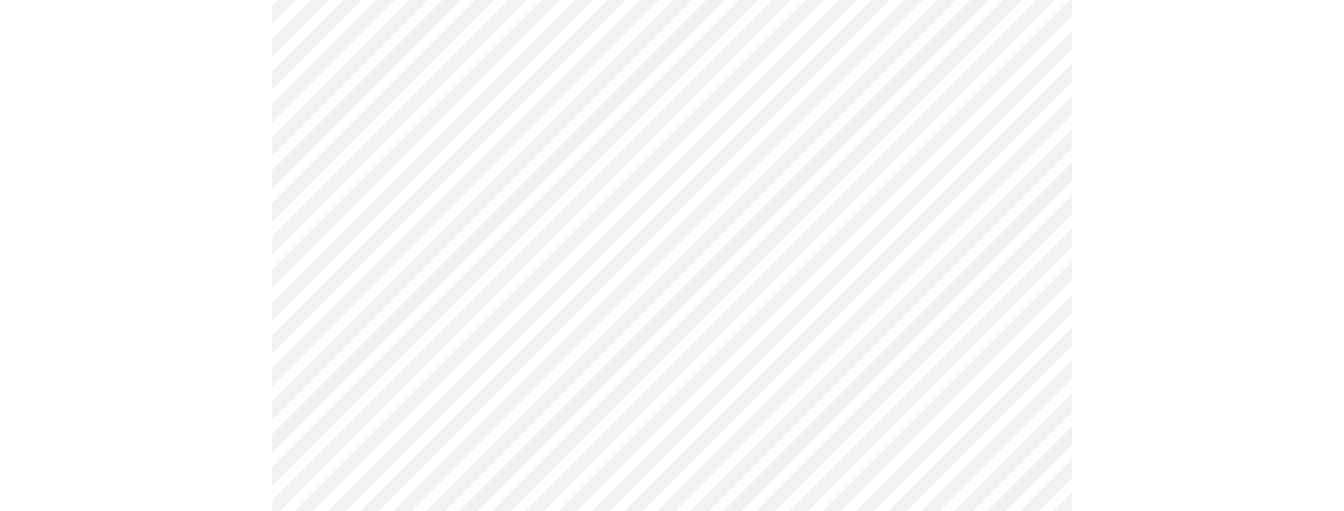 scroll, scrollTop: 1503, scrollLeft: 0, axis: vertical 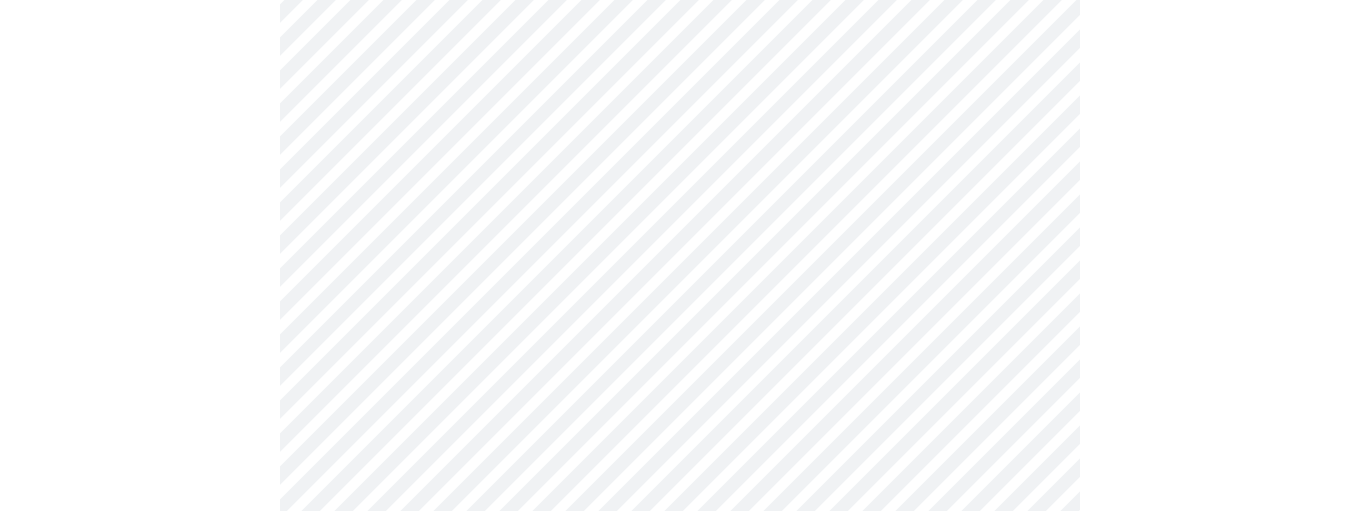 click on "MyMenopauseRx Appointments Messaging Labs 1 Uploads Medications Community Refer a Friend Hi [FIRST]   Intake Questions for Fri, Aug 8th [YEAR] @ 1:00pm-1:20pm 3  /  13 Settings Billing Invoices Log out" at bounding box center (679, -291) 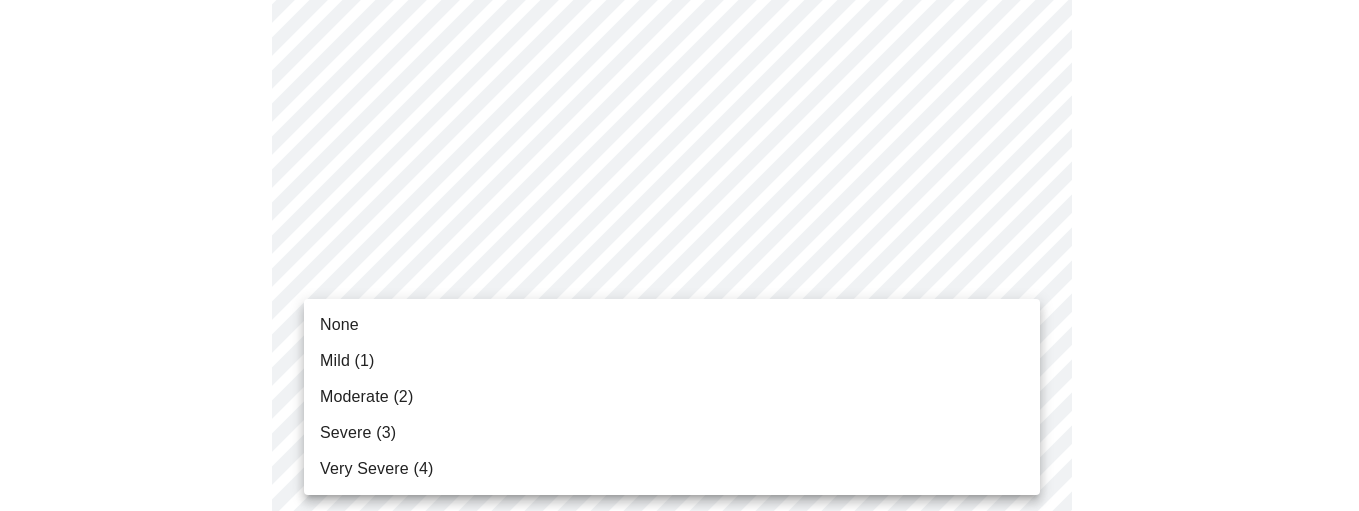click on "Mild (1)" at bounding box center [672, 361] 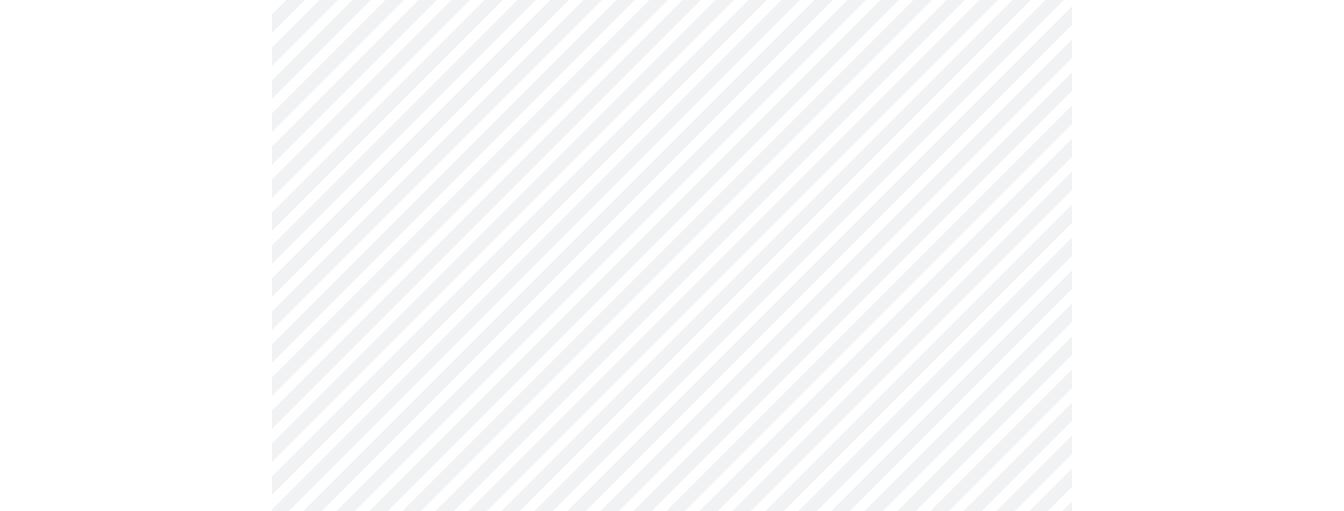 scroll, scrollTop: 1628, scrollLeft: 0, axis: vertical 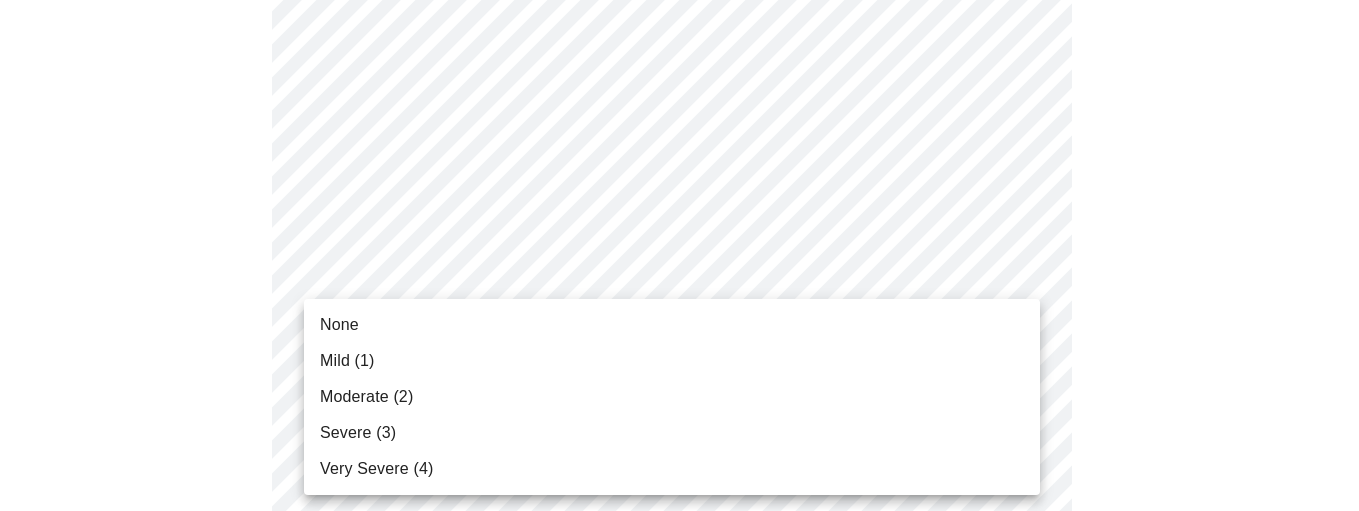 click on "MyMenopauseRx Appointments Messaging Labs 1 Uploads Medications Community Refer a Friend Hi [FIRST]   Intake Questions for Fri, Aug 8th [YEAR] @ 1:00pm-1:20pm 3  /  13 Settings Billing Invoices Log out None Mild (1) Moderate (2) Severe (3) Very Severe (4)" at bounding box center [679, -430] 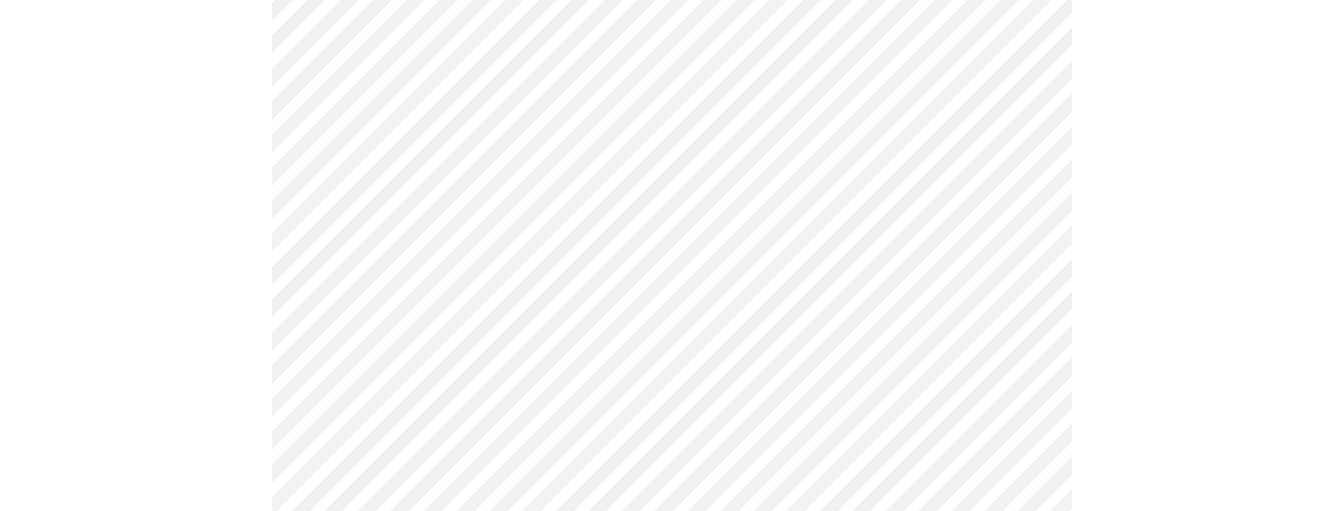 scroll, scrollTop: 1720, scrollLeft: 0, axis: vertical 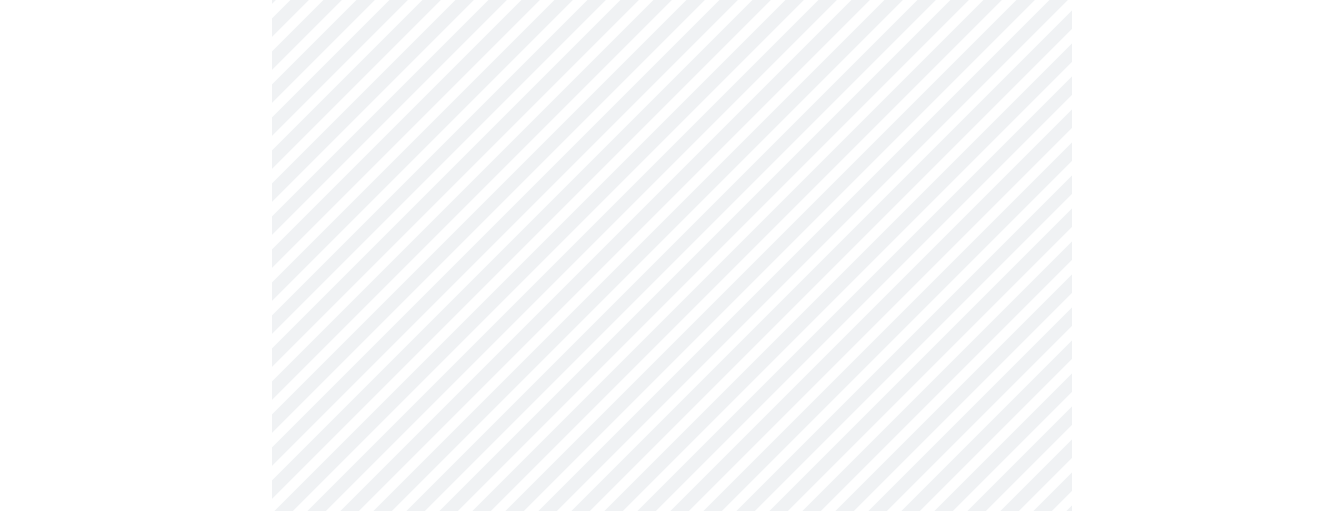 click at bounding box center (672, -466) 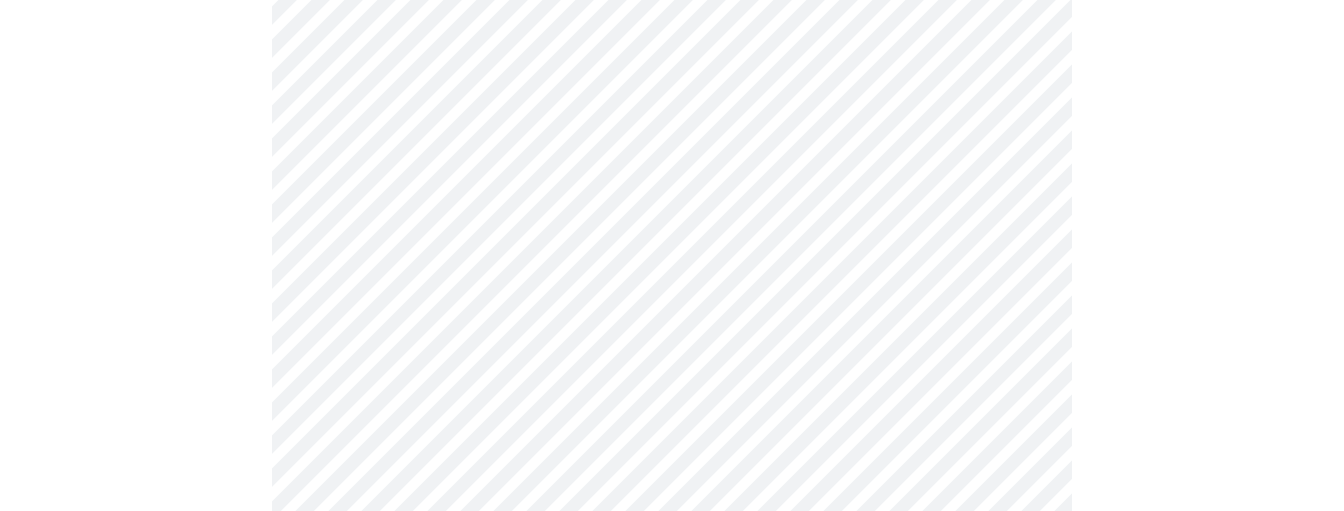 scroll, scrollTop: 249, scrollLeft: 0, axis: vertical 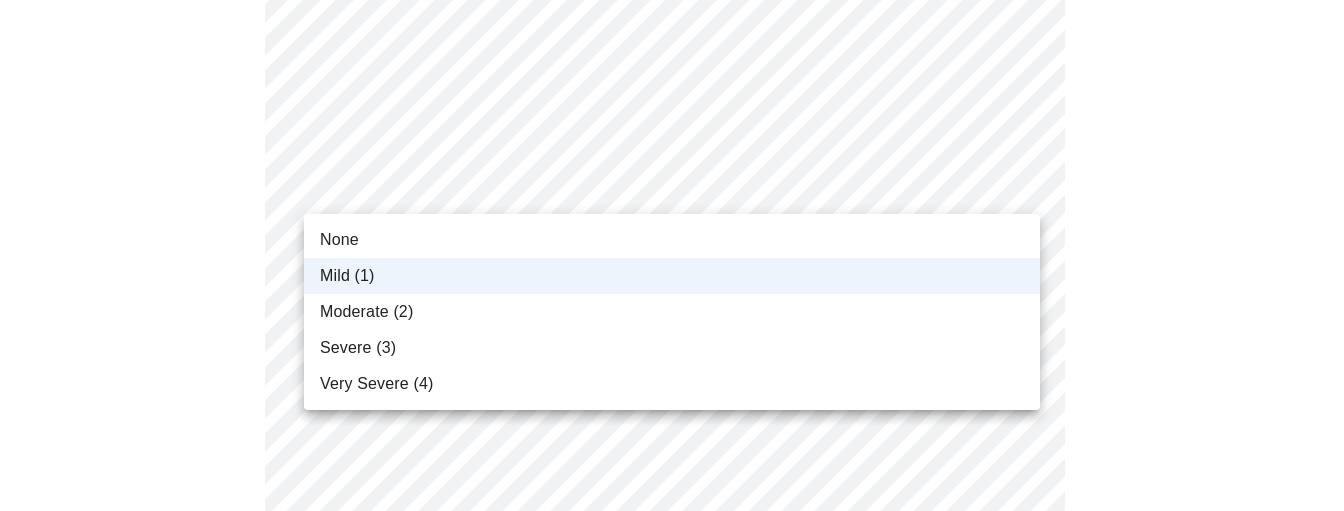 click on "MyMenopauseRx Appointments Messaging Labs 1 Uploads Medications Community Refer a Friend Hi [FIRST]   Intake Questions for Fri, Aug 8th [YEAR] @ 1:00pm-1:20pm 3  /  13 Settings Billing Invoices Log out None Mild (1) Moderate (2) Severe (3)  Very Severe (4)" at bounding box center (672, 935) 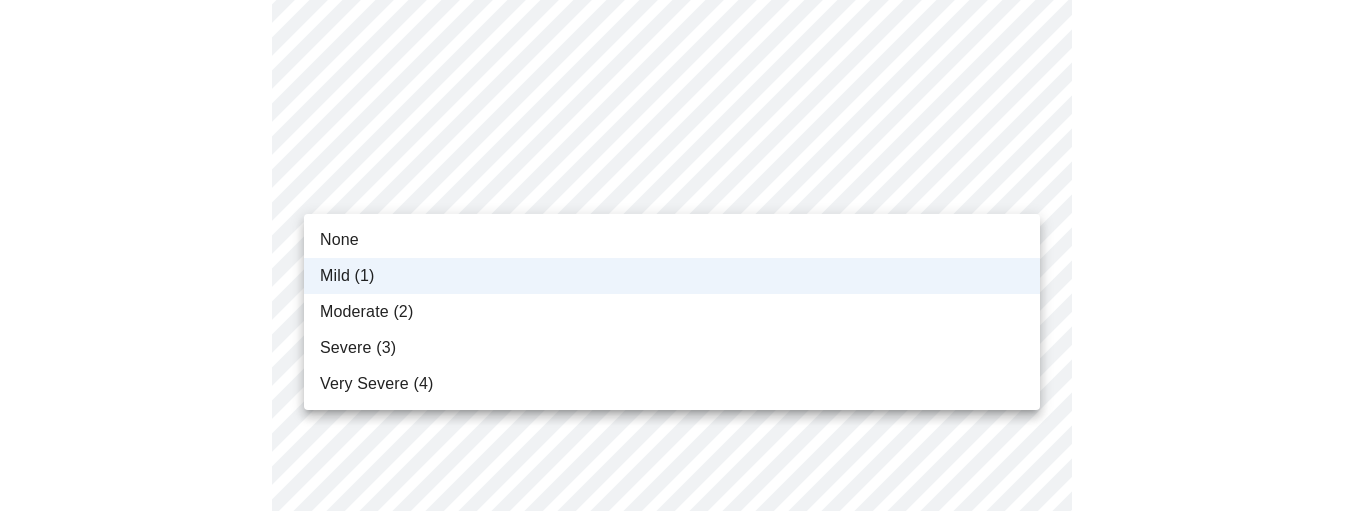 click on "None" at bounding box center (672, 240) 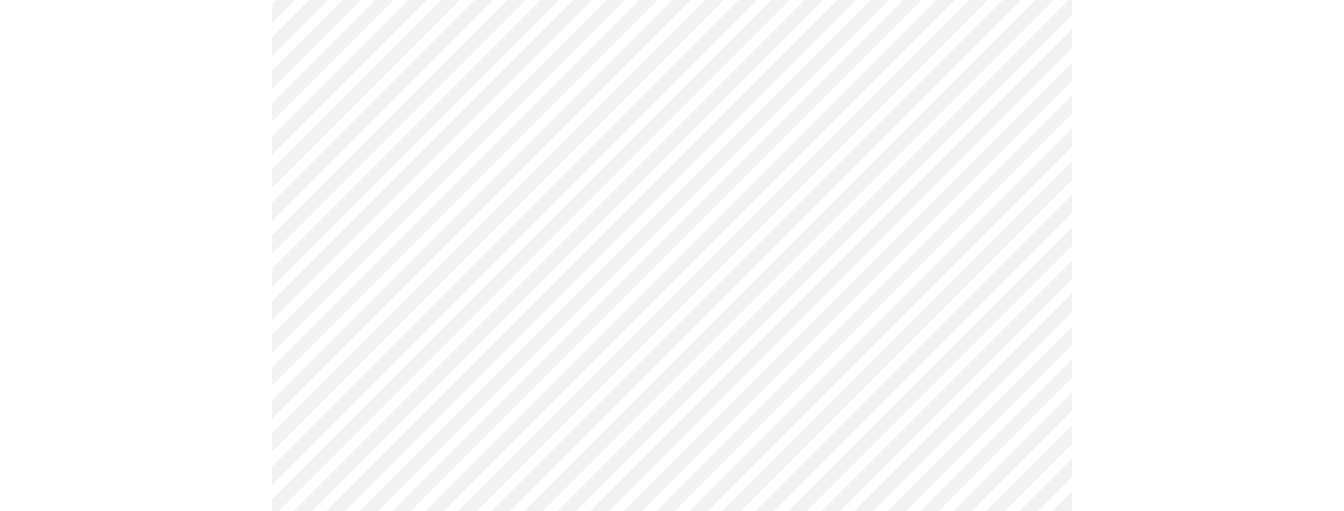 click at bounding box center [672, 1005] 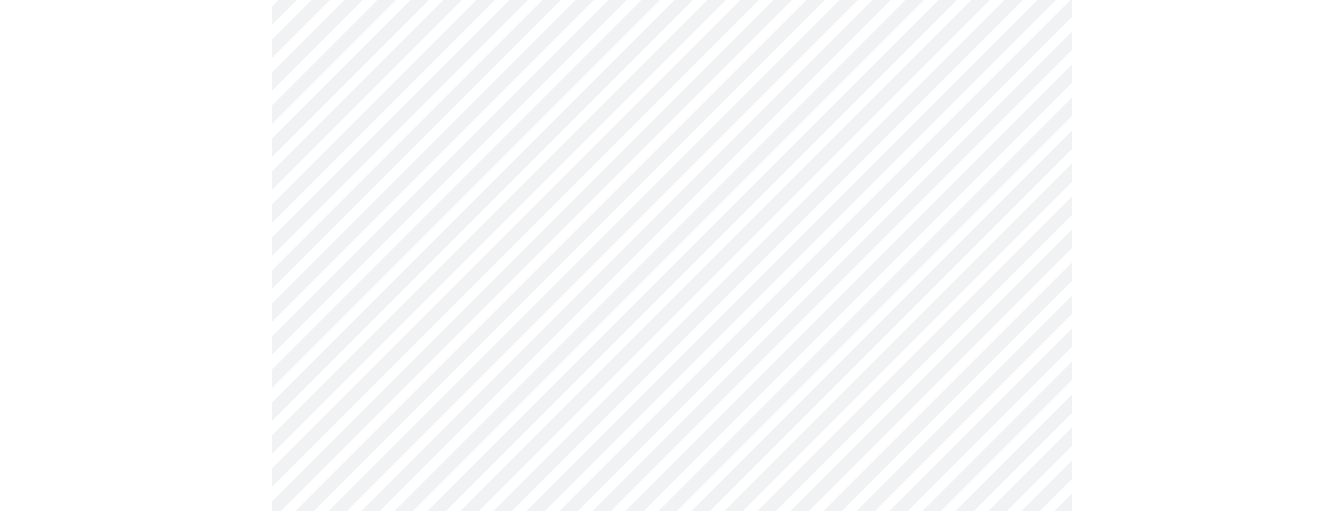 scroll, scrollTop: 846, scrollLeft: 0, axis: vertical 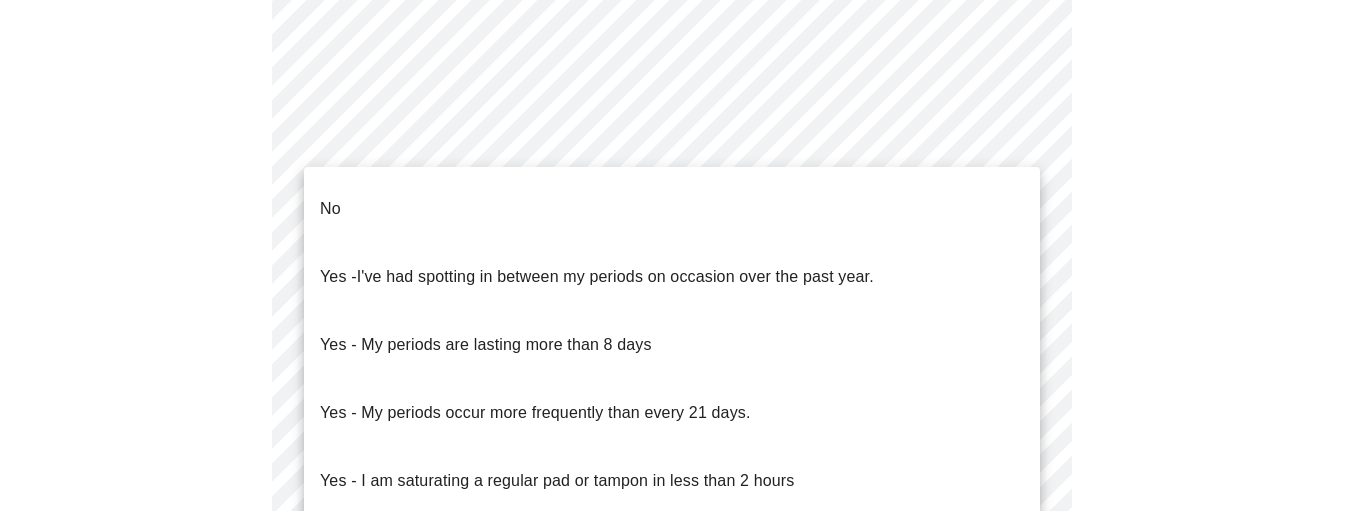 click on "MyMenopauseRx Appointments Messaging Labs 1 Uploads Medications Community Refer a Friend Hi [FIRST]   Intake Questions for Fri, Aug 8th [YEAR] @ 1:00pm-1:20pm 4  /  13 Settings Billing Invoices Log out No
Yes -  I've had spotting in between my periods on occasion over the past year.
Yes - My periods are lasting more than 8 days
Yes - My periods occur more frequently than every 21 days.
Yes - I am saturating a regular pad or tampon in less than 2 hours
Yes - I had bleeding or spotting (even a tinge) after going 12 months without a period" at bounding box center (679, 108) 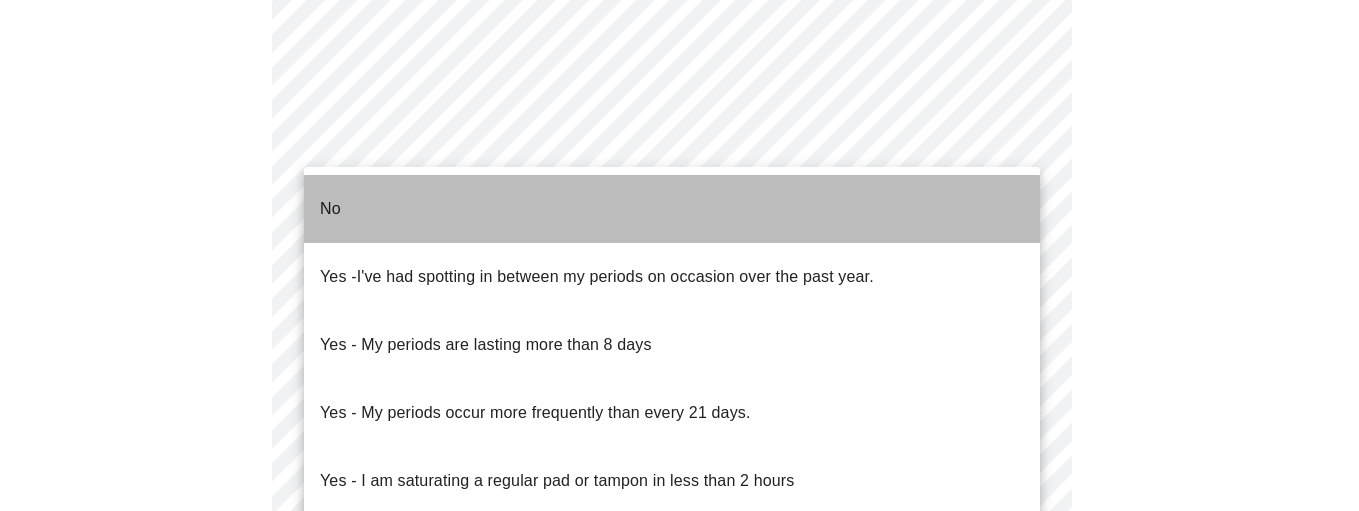 click on "No" at bounding box center (672, 209) 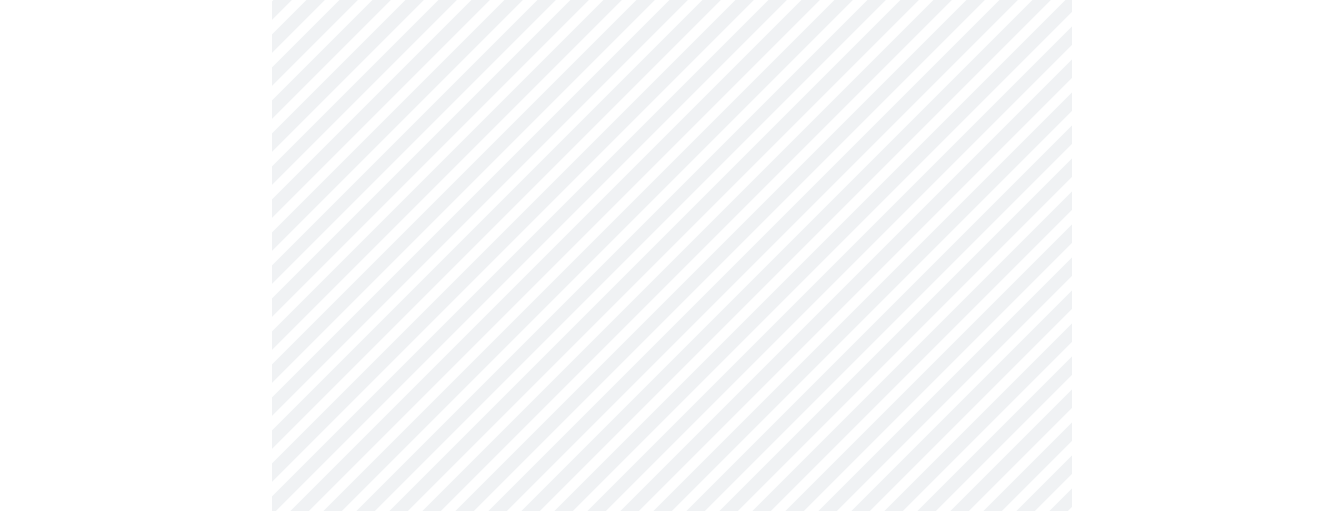 scroll, scrollTop: 902, scrollLeft: 0, axis: vertical 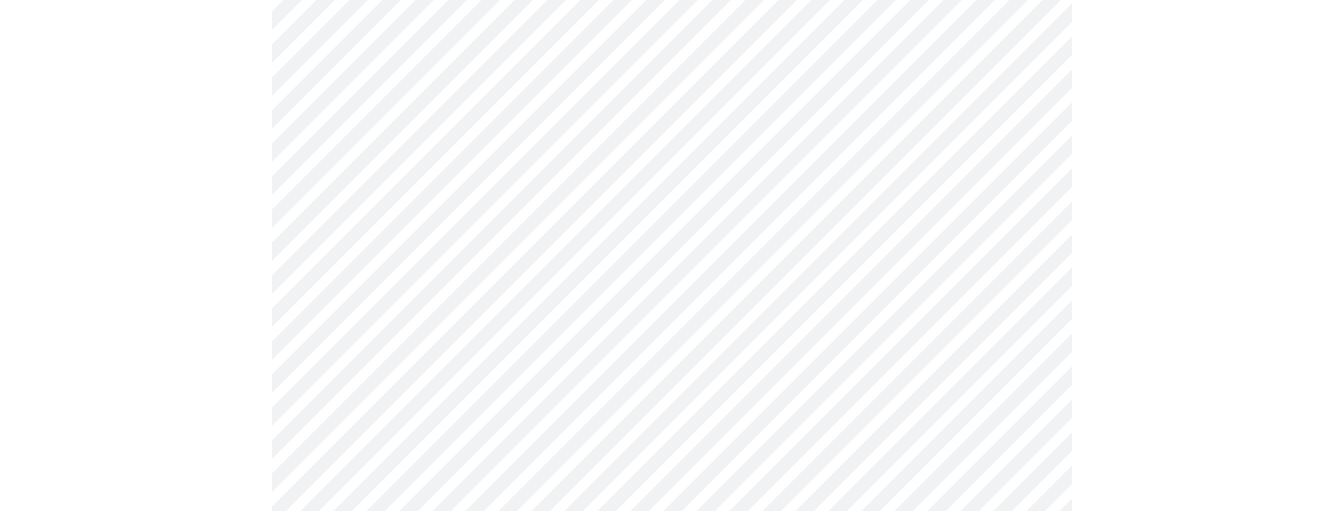click on "MyMenopauseRx Appointments Messaging Labs 1 Uploads Medications Community Refer a Friend Hi [FIRST]   Intake Questions for Fri, Aug 8th [YEAR] @ 1:00pm-1:20pm 4  /  13 Settings Billing Invoices Log out" at bounding box center [672, 46] 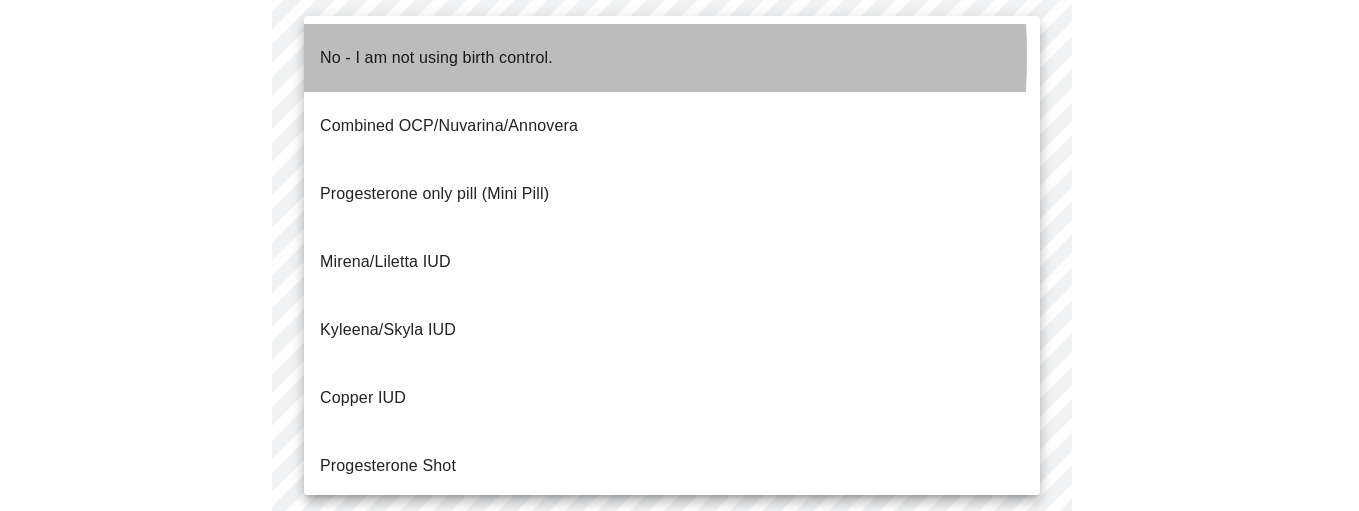 click on "No - I am not using birth control." at bounding box center (436, 58) 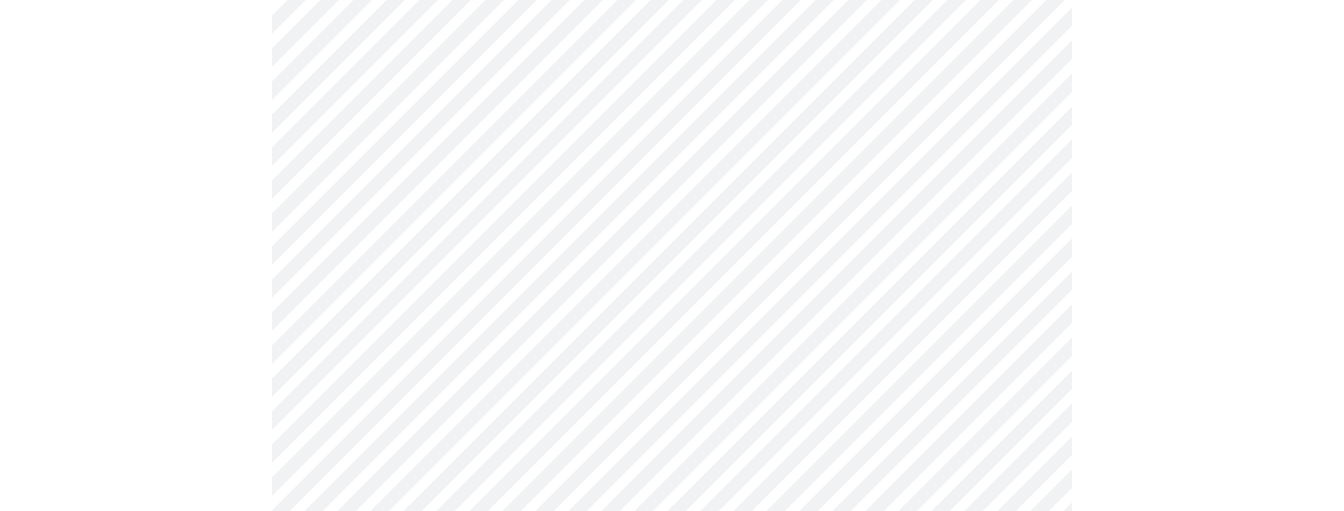 scroll, scrollTop: 1308, scrollLeft: 0, axis: vertical 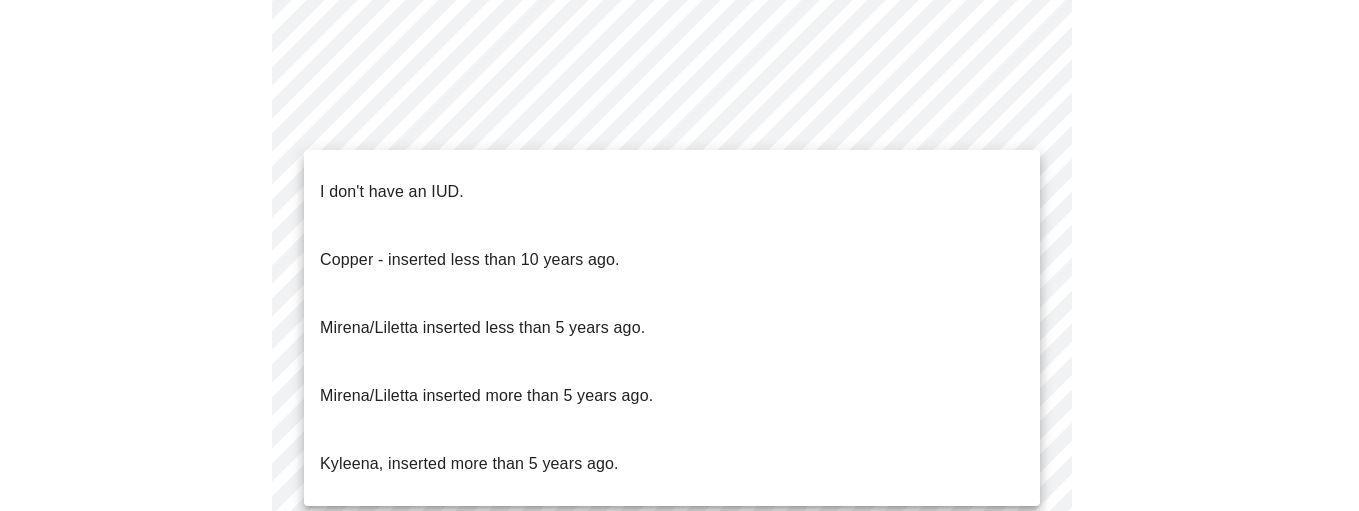 click on "MyMenopauseRx Appointments Messaging Labs 1 Uploads Medications Community Refer a Friend Hi [FIRST]   Intake Questions for [DAY], [MONTH] [DAY] [YEAR] @ [TIME]-[TIME] [TIMEZONE] 4  /  13 Settings Billing Invoices Log out I don't have an IUD.
Copper - inserted less than 10 years ago.
Mirena/Liletta inserted less than 5 years ago.
Mirena/Liletta inserted more than 5 years ago.
Kyleena, inserted more than 5 years ago." at bounding box center [679, -366] 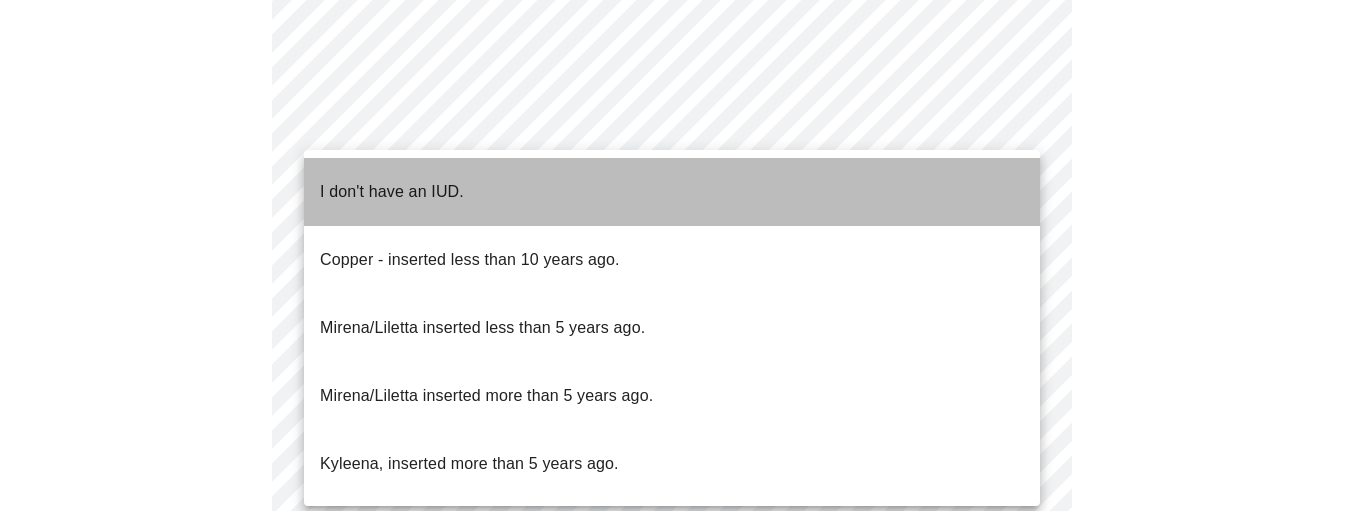 click on "I don't have an IUD." at bounding box center [392, 192] 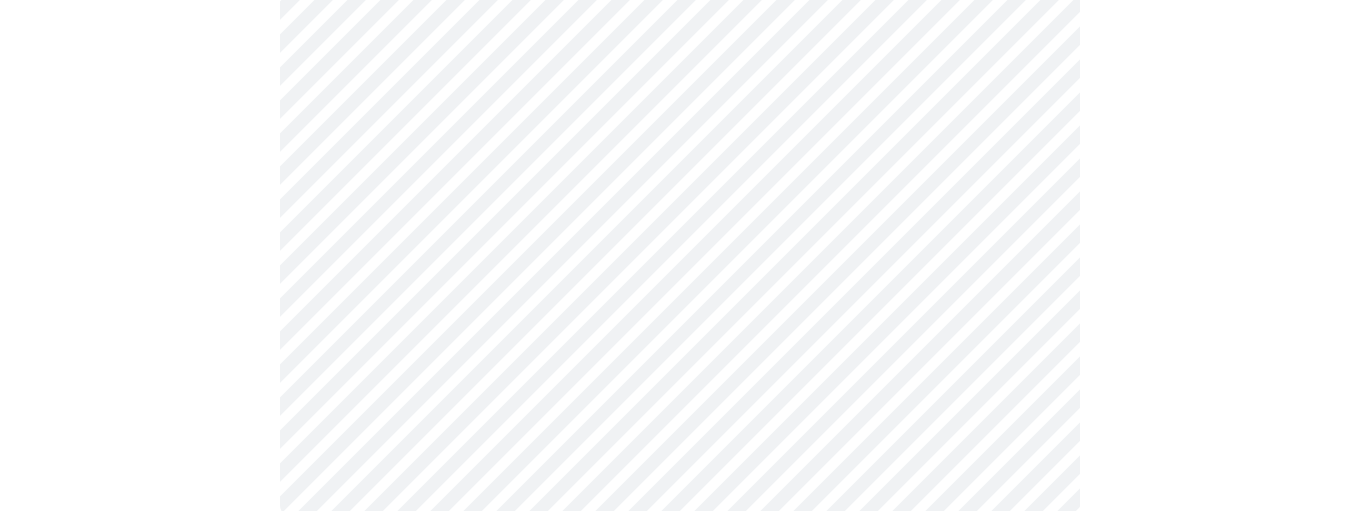 click on "MyMenopauseRx Appointments Messaging Labs 1 Uploads Medications Community Refer a Friend Hi [FIRST]   Intake Questions for Fri, Aug 8th [YEAR] @ 1:00pm-1:20pm 4  /  13 Settings Billing Invoices Log out" at bounding box center (679, -372) 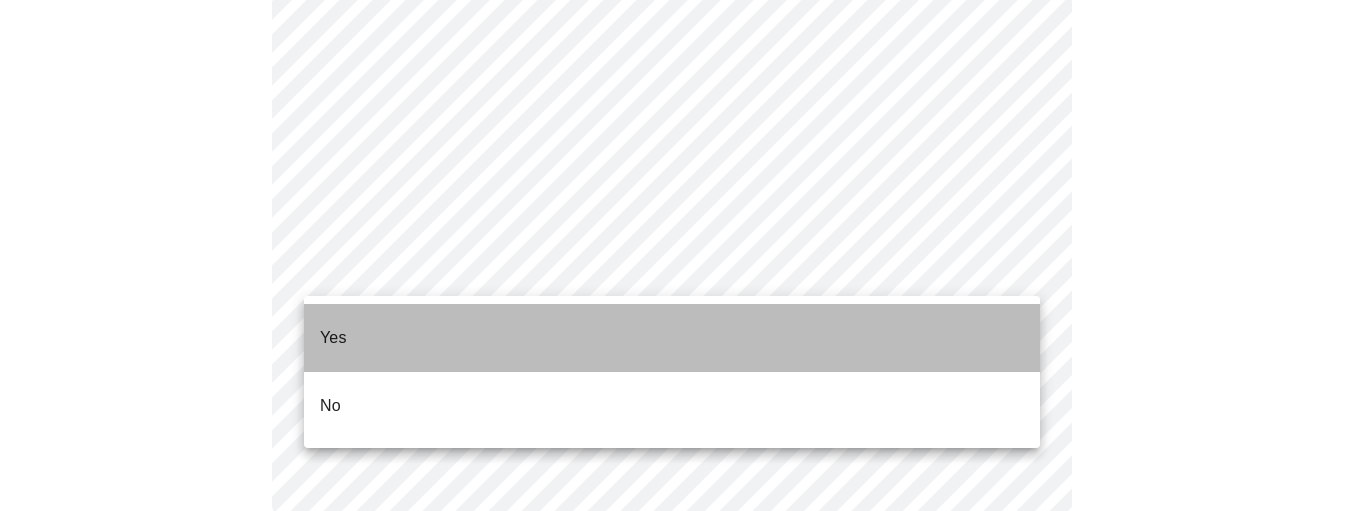 click on "Yes" at bounding box center [672, 338] 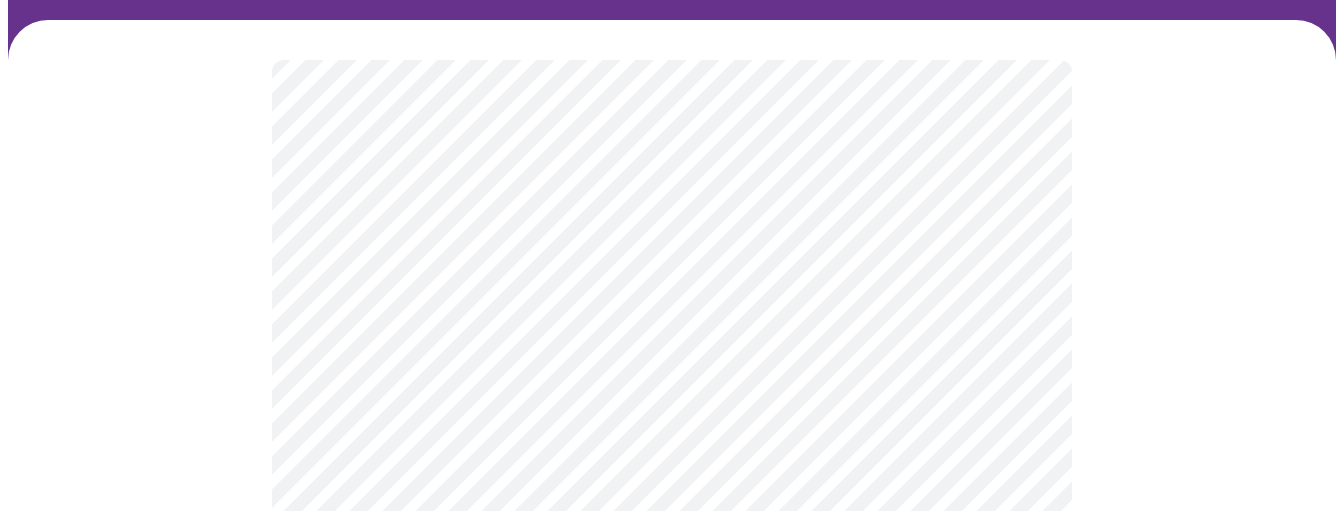scroll, scrollTop: 127, scrollLeft: 0, axis: vertical 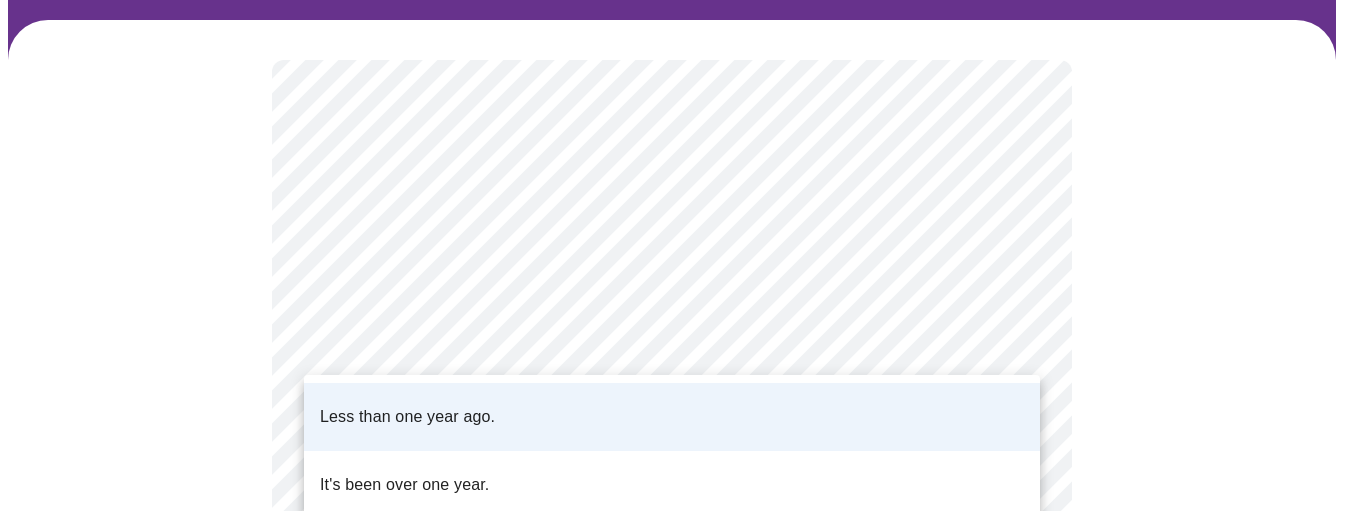 click on "MyMenopauseRx Appointments Messaging Labs 1 Uploads Medications Community Refer a Friend Hi [FIRST]   Intake Questions for [DAY], [MONTH] [DAY] [YEAR] @ [TIME]-[TIME] [TIMEZONE] 5  /  13 Settings Billing Invoices Log out Less than one year ago.
It's been over one year." at bounding box center (679, 527) 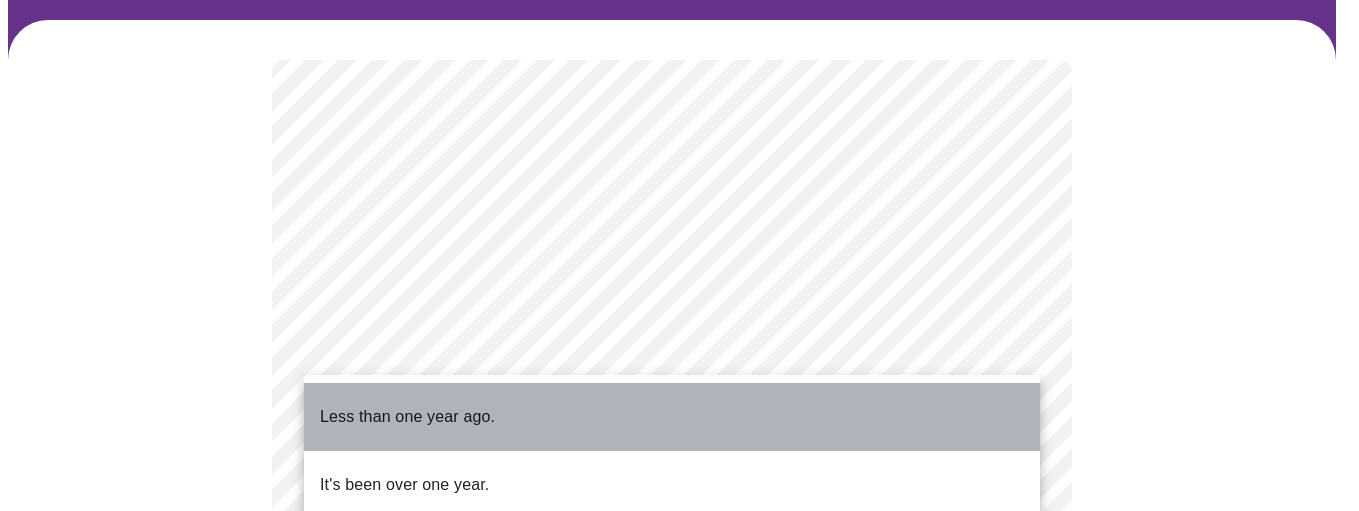 click on "Less than one year ago." at bounding box center [672, 417] 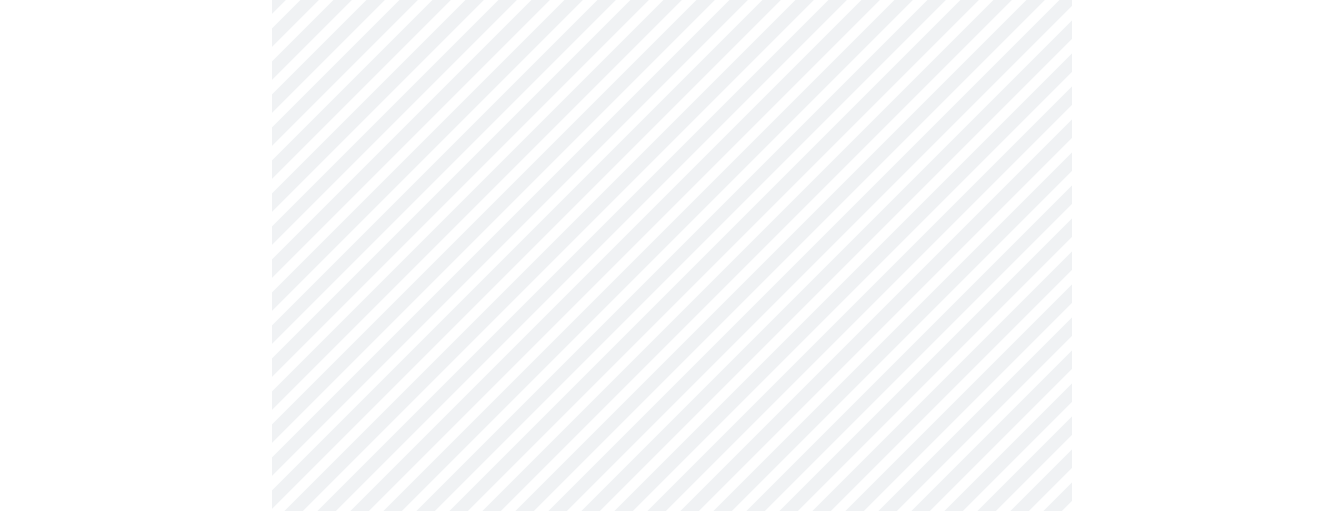 scroll, scrollTop: 5276, scrollLeft: 0, axis: vertical 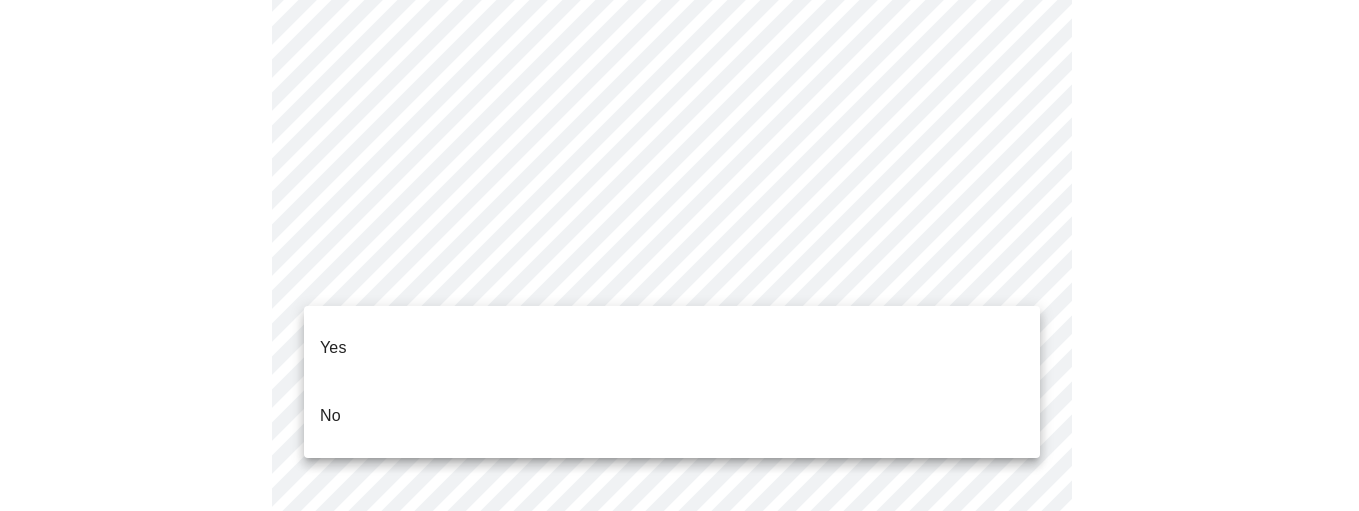 click on "MyMenopauseRx Appointments Messaging Labs 1 Uploads Medications Community Refer a Friend Hi [FIRST]   Intake Questions for [DATE] @ [TIME]-[TIME] 7  /  13 Settings Billing Invoices Log out Yes
No" at bounding box center (679, -2083) 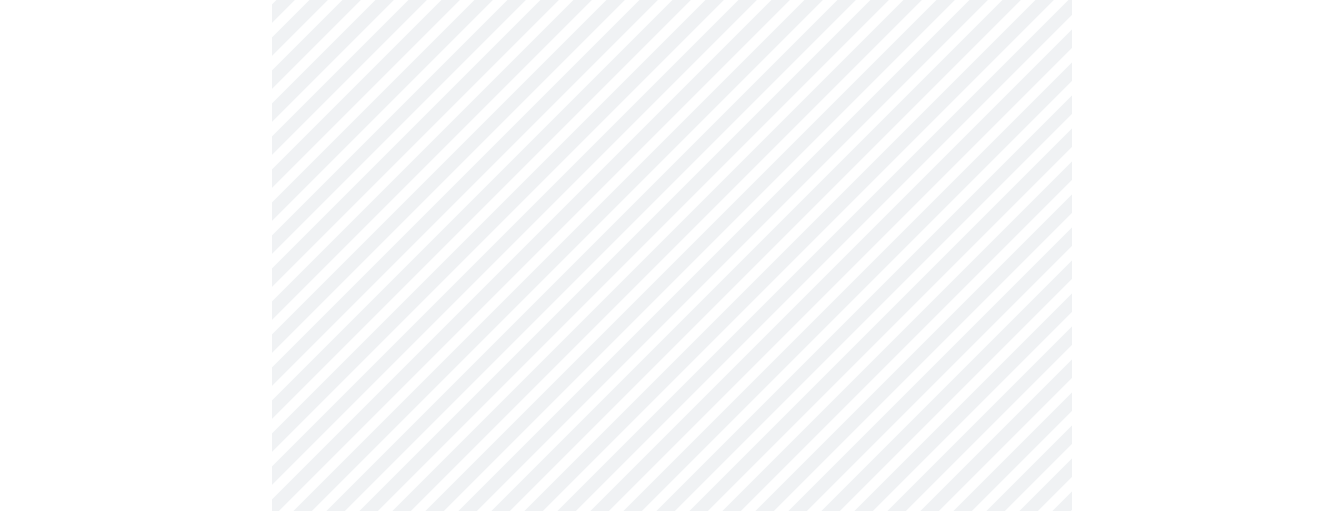 scroll, scrollTop: 1637, scrollLeft: 0, axis: vertical 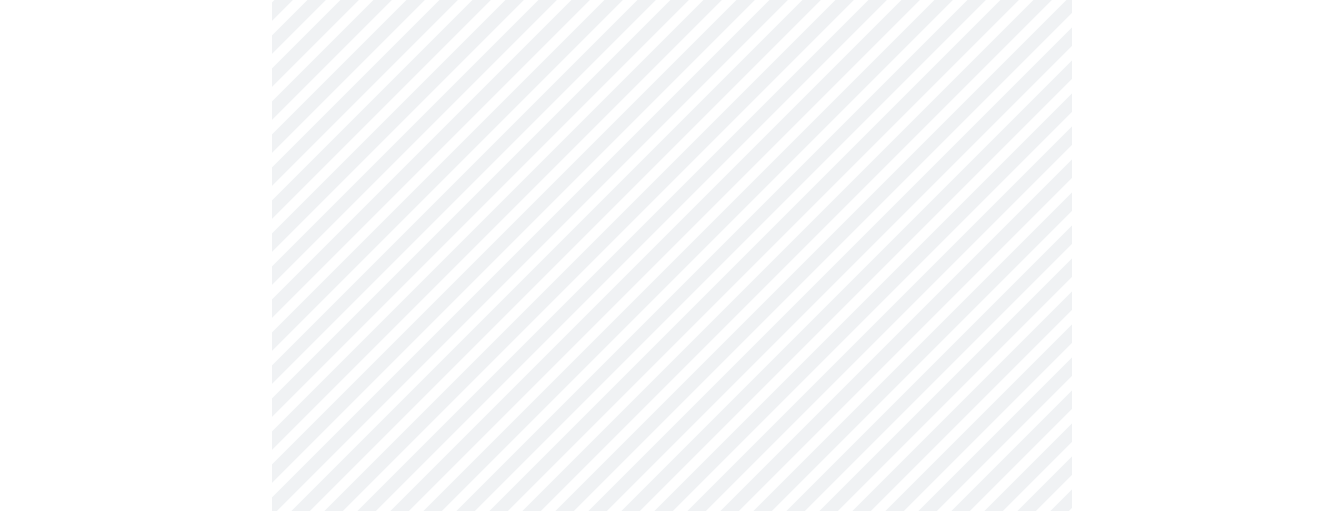 click on "MyMenopauseRx Appointments Messaging Labs 1 Uploads Medications Community Refer a Friend Hi [FIRST]   Intake Questions for [DATE] @ [TIME]-[TIME] 10  /  13 Settings Billing Invoices Log out" at bounding box center [672, -337] 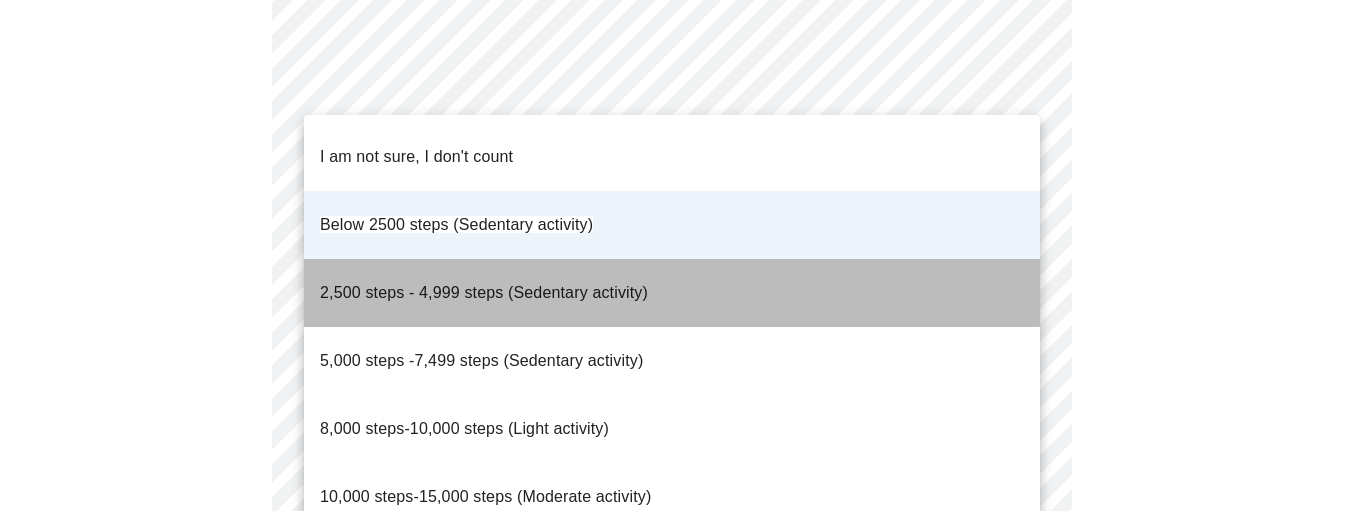 click on "2,500 steps - 4,999 steps (Sedentary activity)" at bounding box center (484, 292) 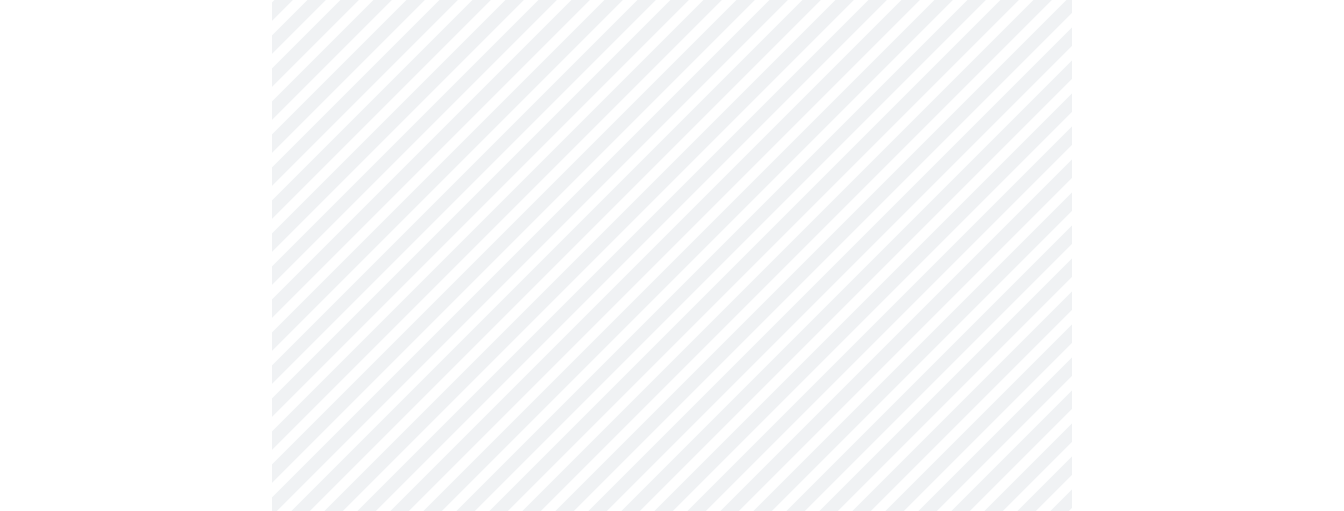 click at bounding box center [672, -268] 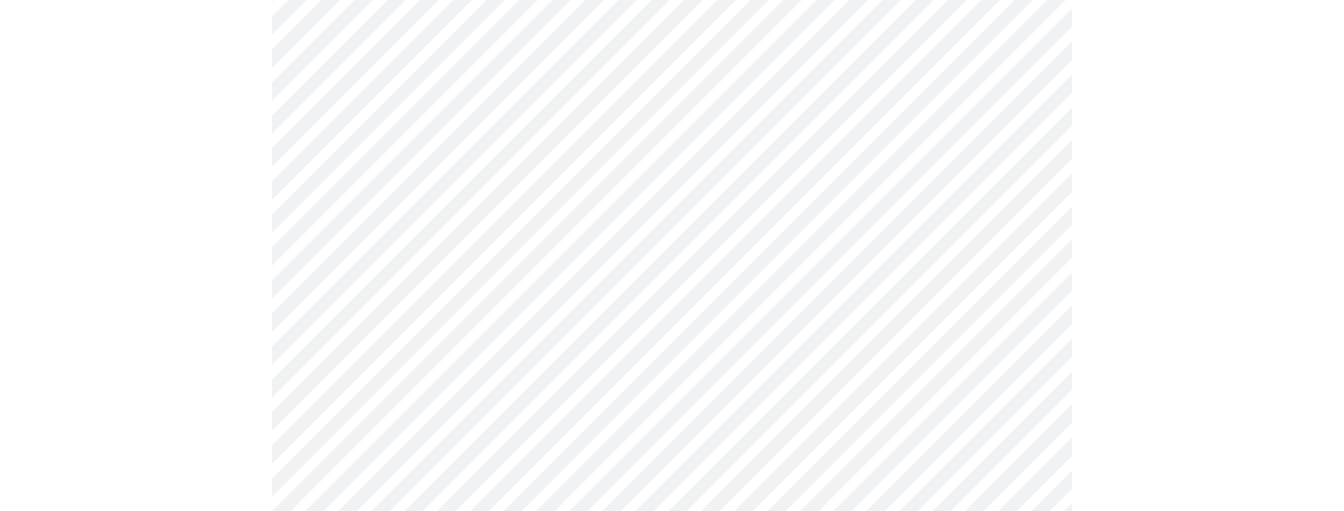 scroll, scrollTop: 1995, scrollLeft: 0, axis: vertical 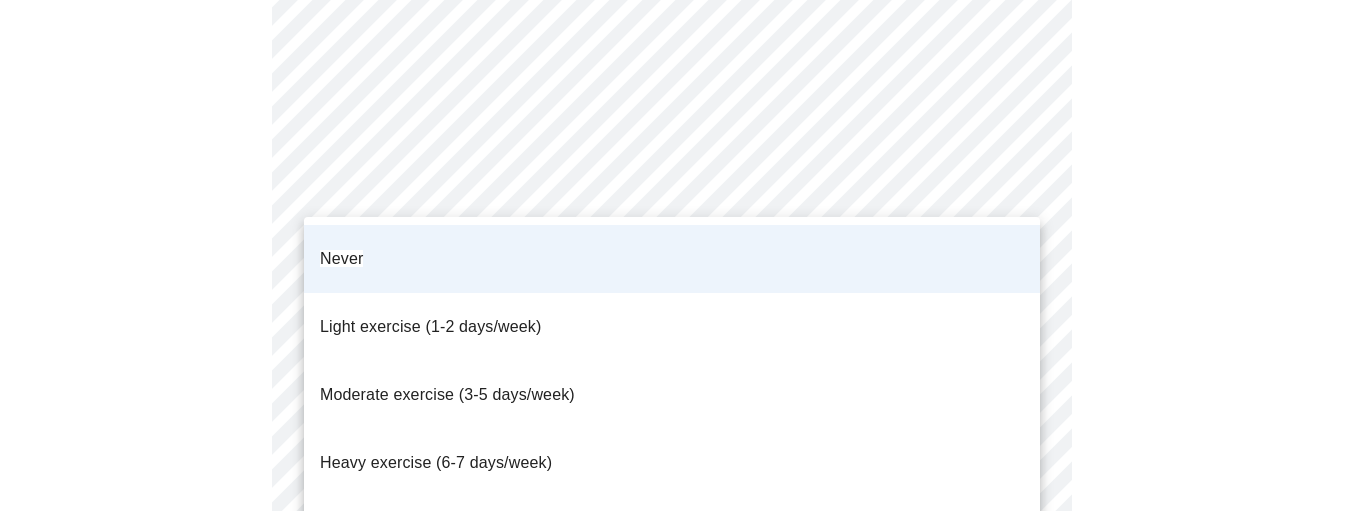 click on "MyMenopauseRx Appointments Messaging Labs 1 Uploads Medications Community Refer a Friend Hi [FIRST]   Intake Questions for Fri, Aug 8th [YEAR] @ 1:00pm-1:20pm 10  /  13 Settings Billing Invoices Log out Never
Light exercise (1-2 days/week)
Moderate exercise (3-5 days/week)
Heavy exercise (6-7 days/week)
Athlete (2x/day)" at bounding box center [679, -695] 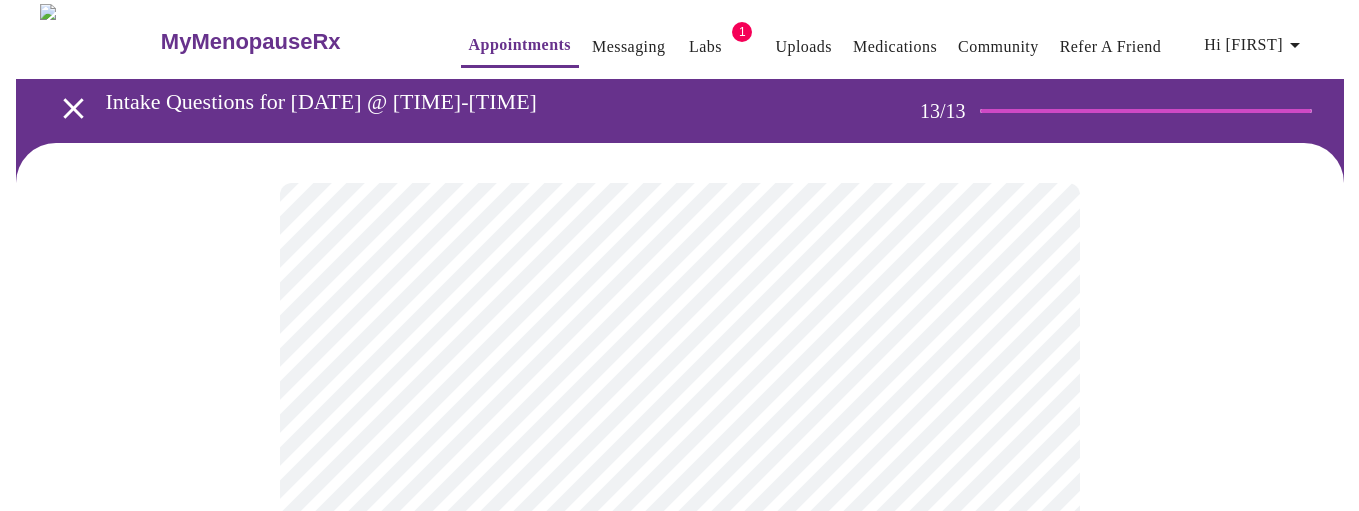 scroll, scrollTop: 54, scrollLeft: 0, axis: vertical 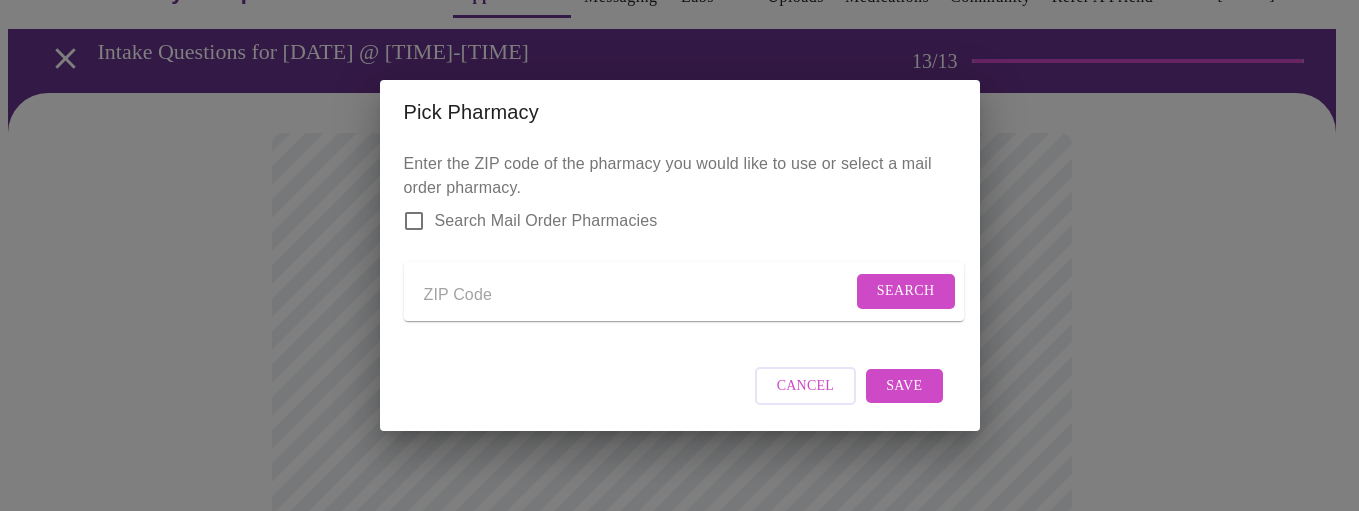 click on "Search Mail Order Pharmacies" at bounding box center [546, 221] 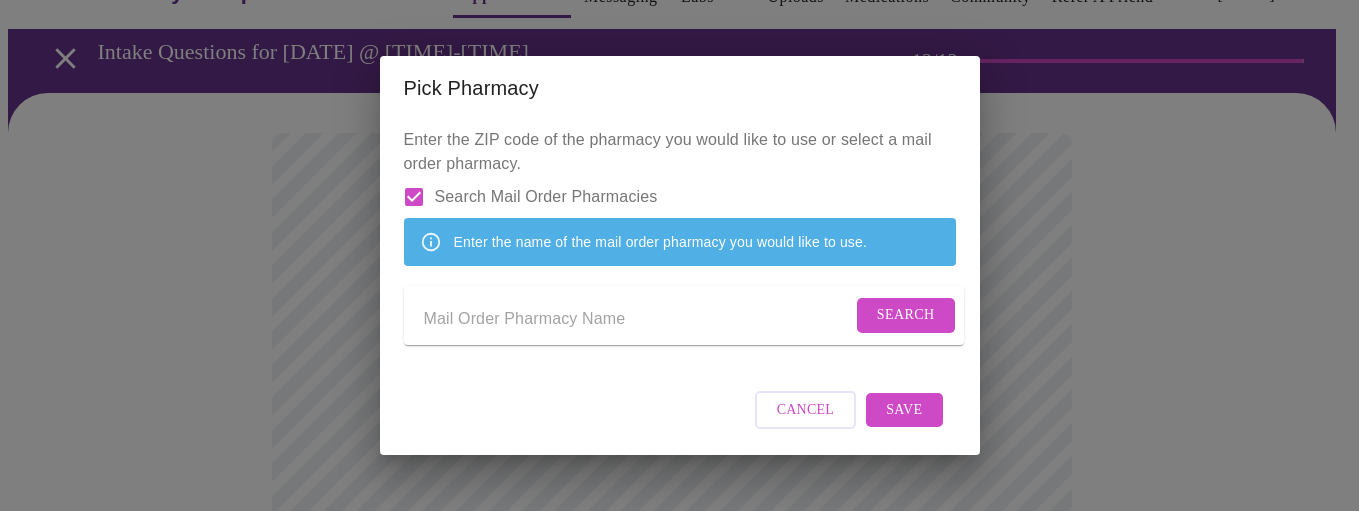 click on "Search" at bounding box center (684, 315) 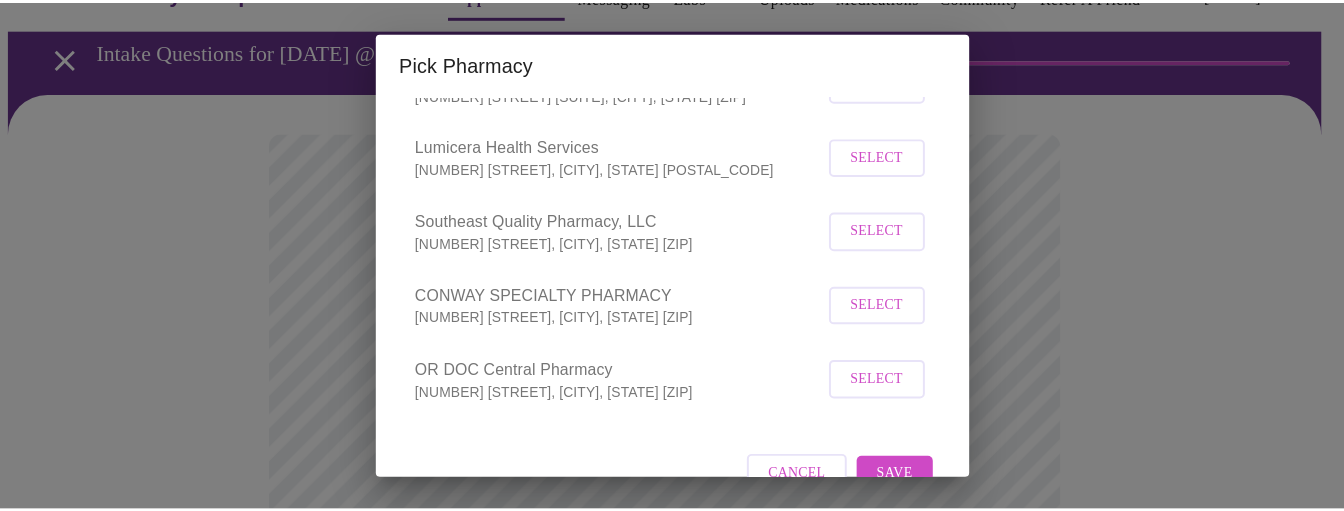 scroll, scrollTop: 23480, scrollLeft: 0, axis: vertical 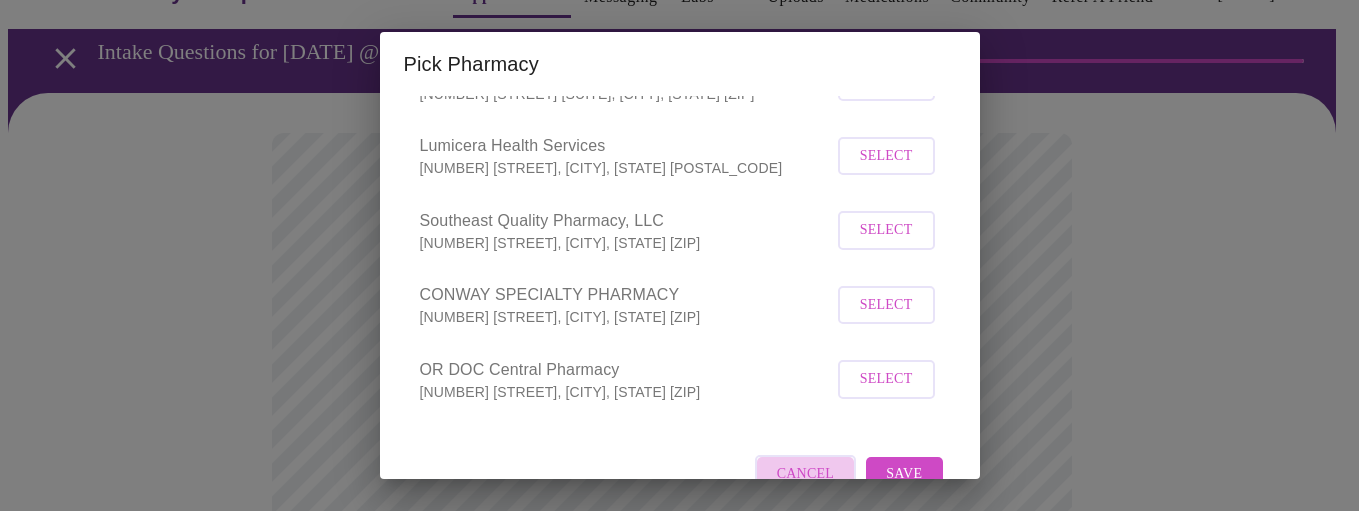click on "Cancel" at bounding box center (806, 474) 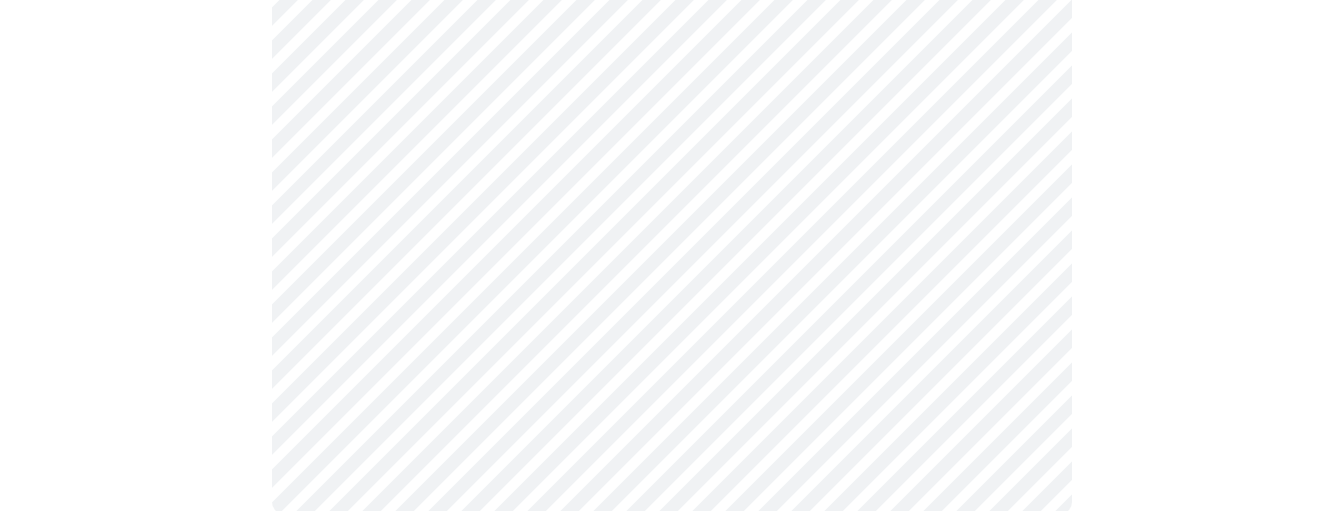scroll, scrollTop: 1469, scrollLeft: 0, axis: vertical 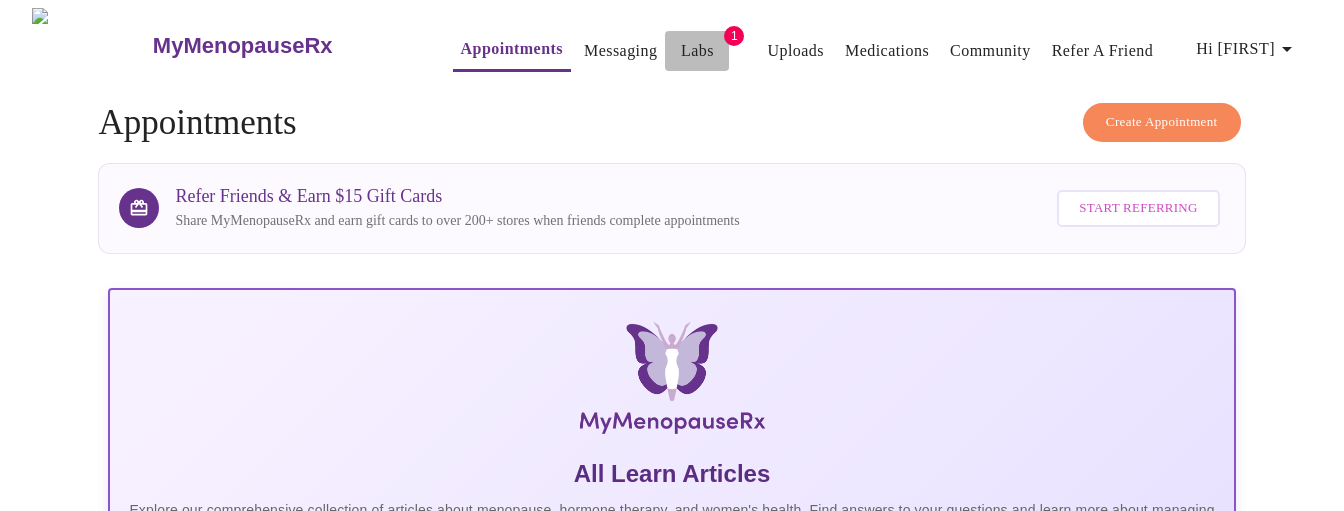 click on "Labs" at bounding box center [697, 51] 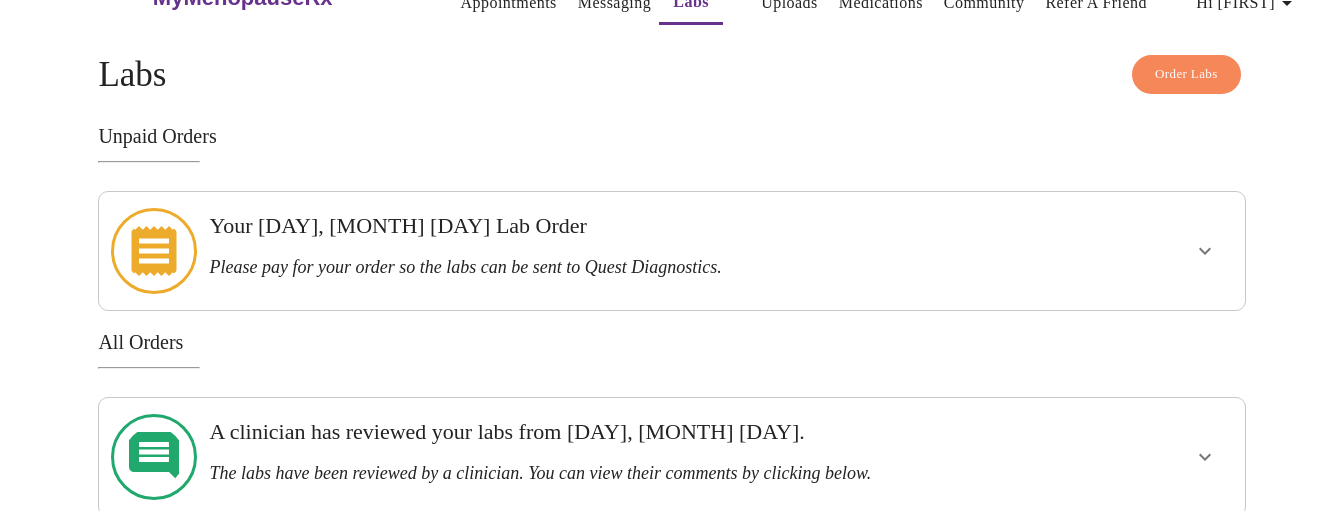 scroll, scrollTop: 49, scrollLeft: 0, axis: vertical 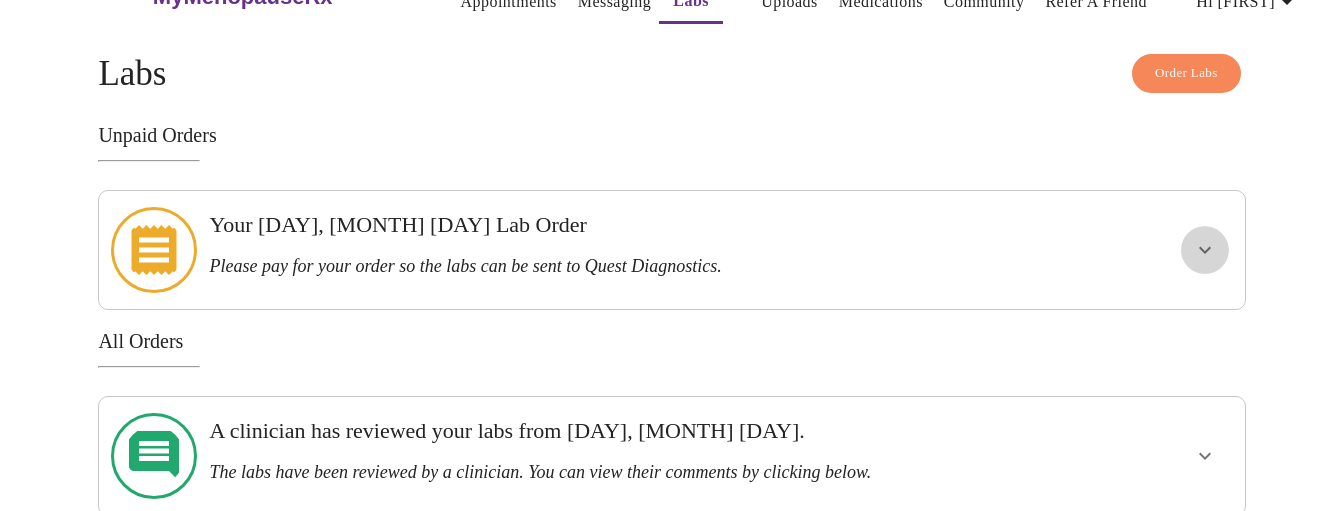 click 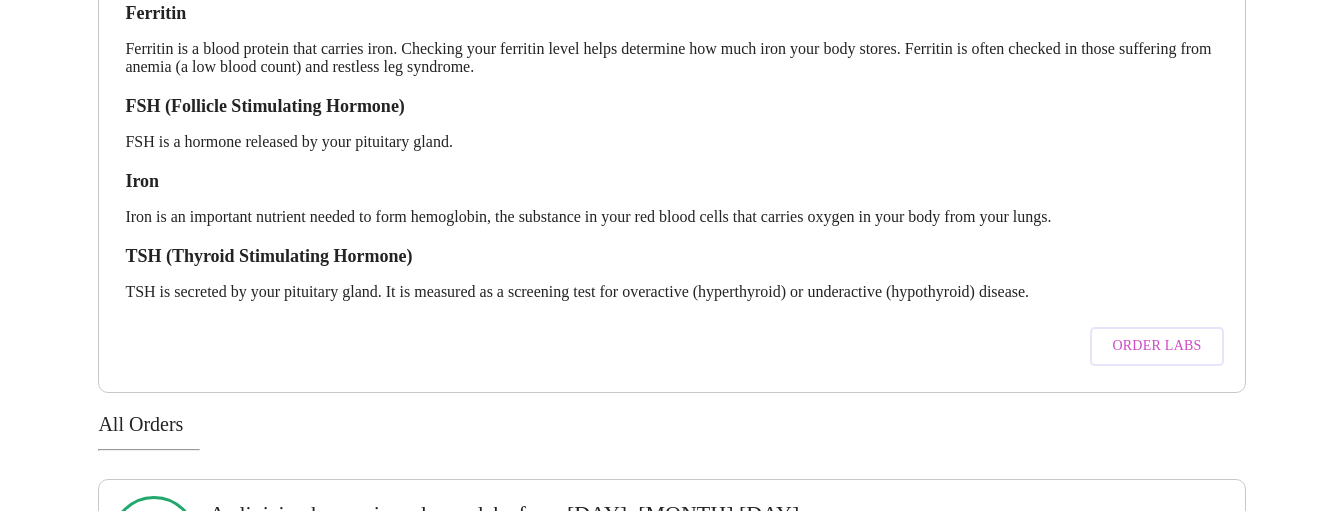 scroll, scrollTop: 360, scrollLeft: 0, axis: vertical 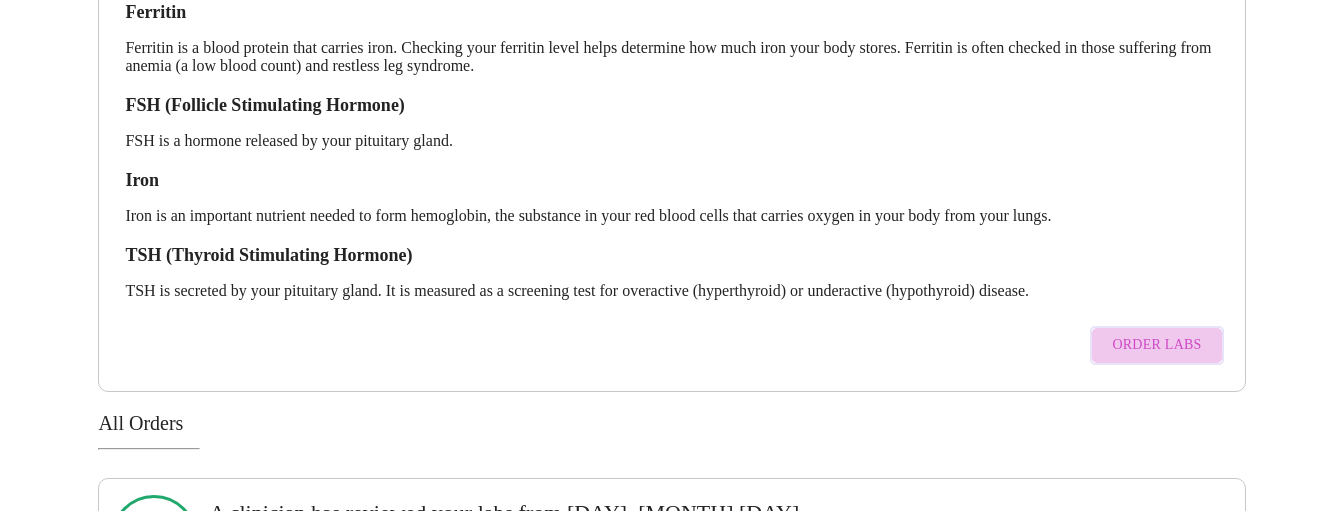 click on "Order Labs" at bounding box center (1156, 345) 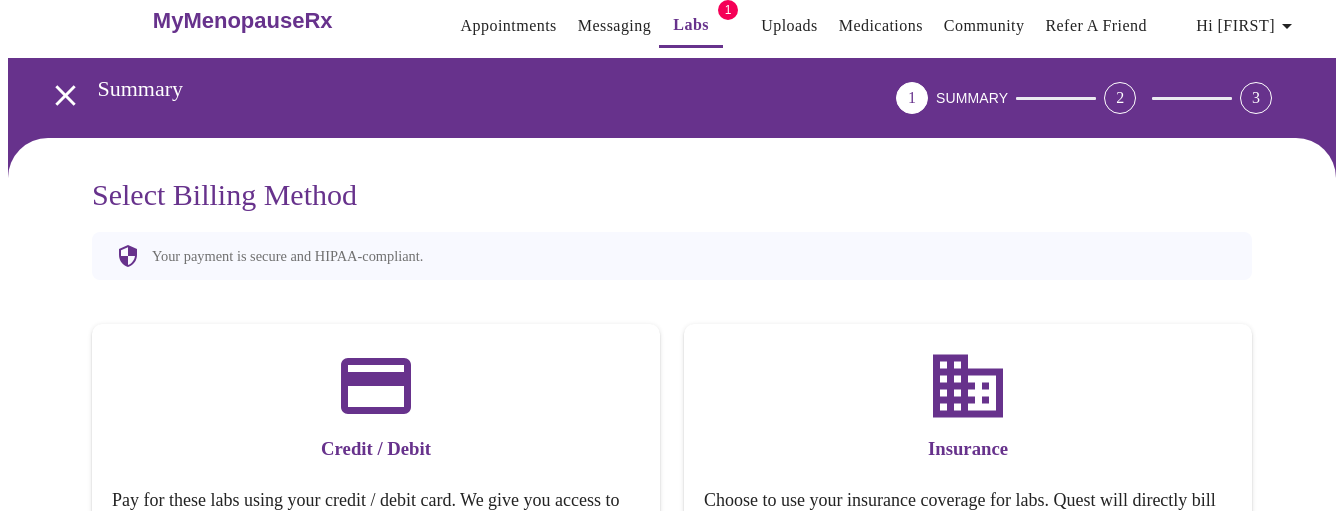 scroll, scrollTop: 0, scrollLeft: 0, axis: both 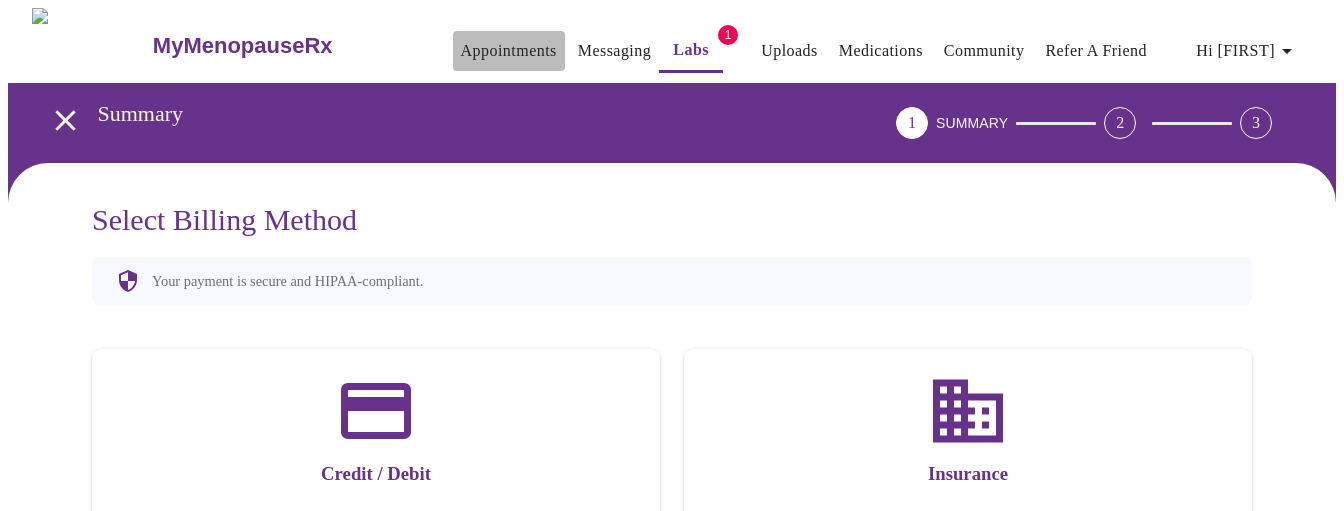 click on "Appointments" at bounding box center [509, 51] 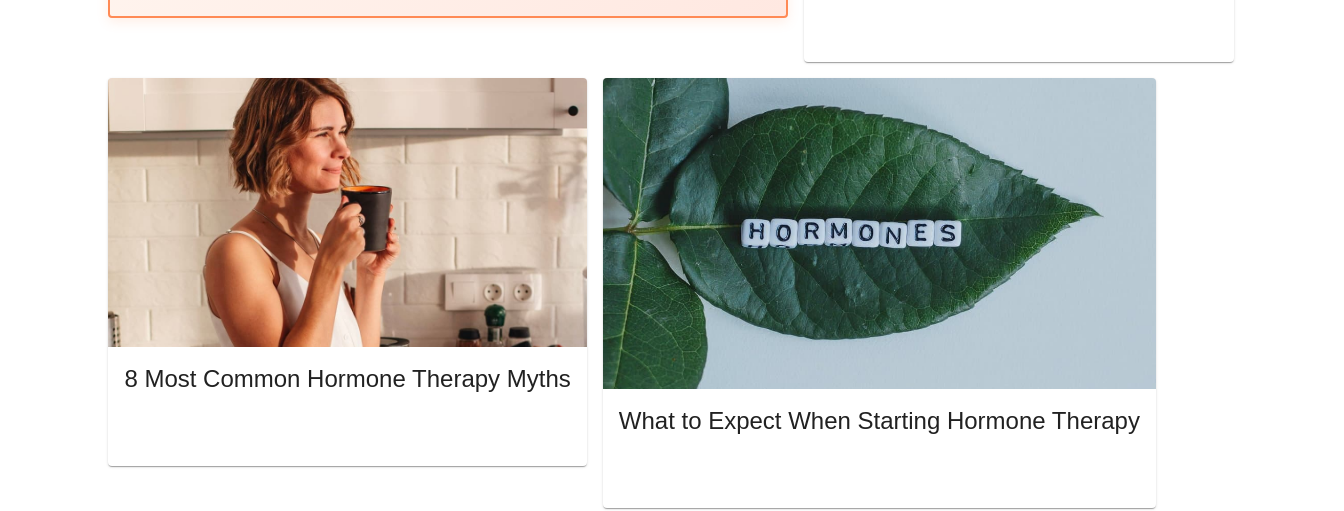 scroll, scrollTop: 953, scrollLeft: 0, axis: vertical 